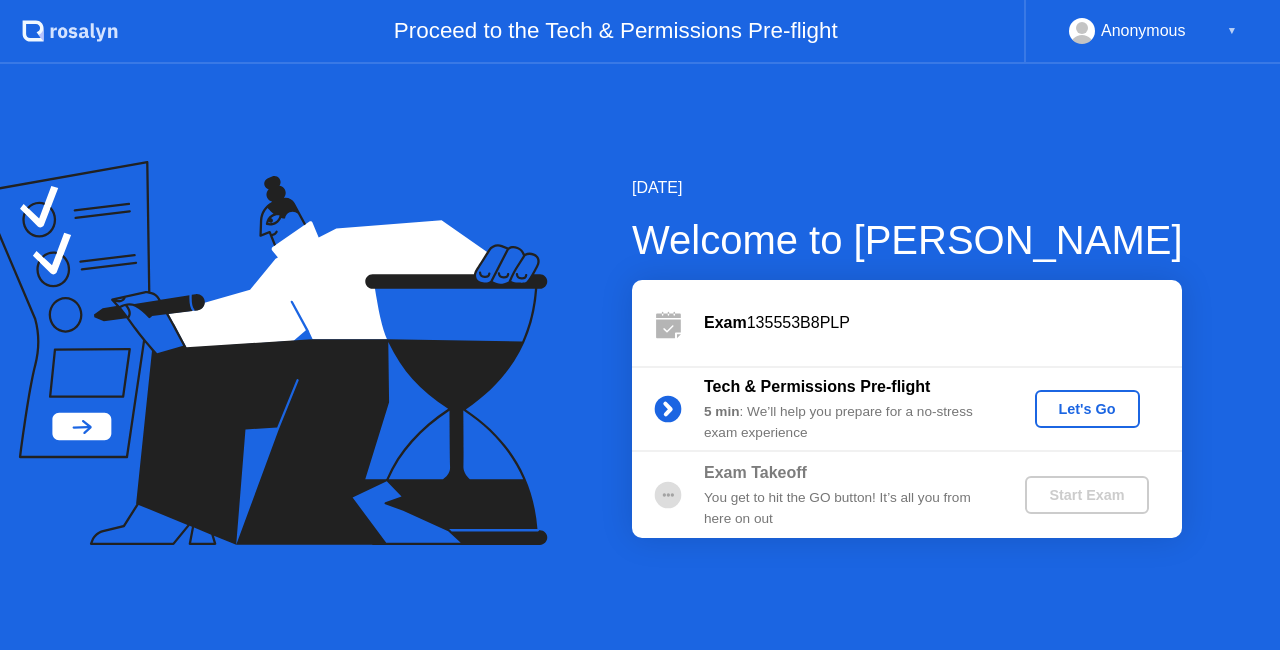 scroll, scrollTop: 0, scrollLeft: 0, axis: both 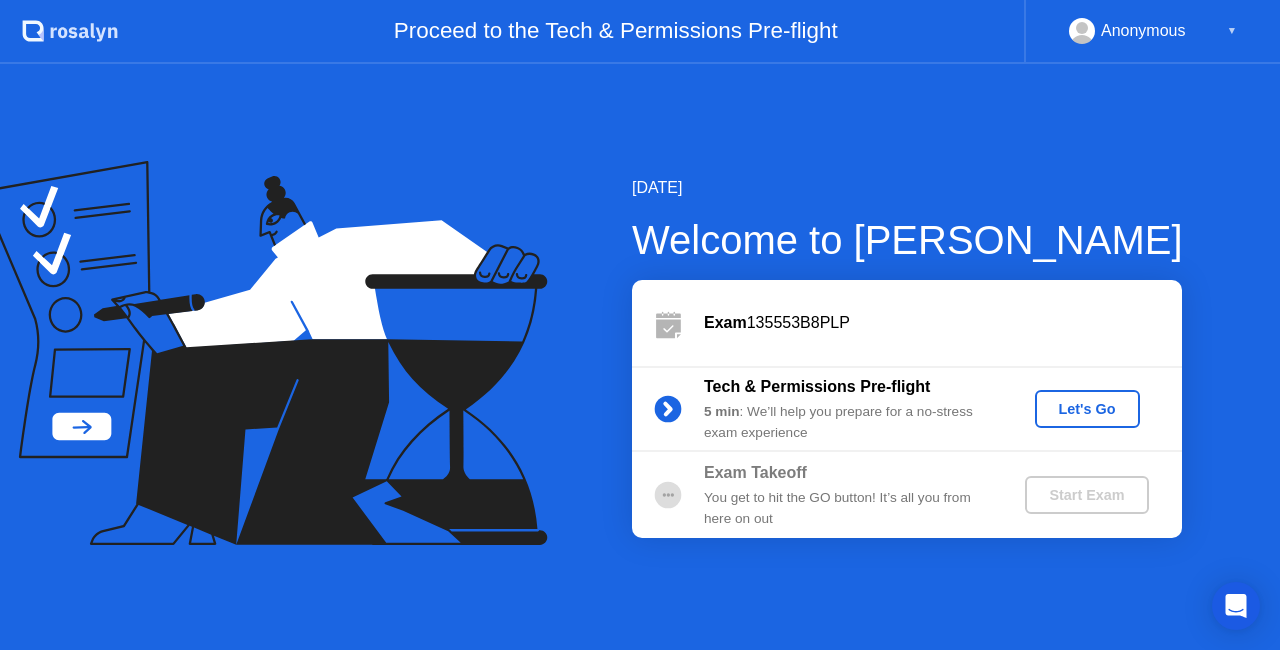 click on "Let's Go" 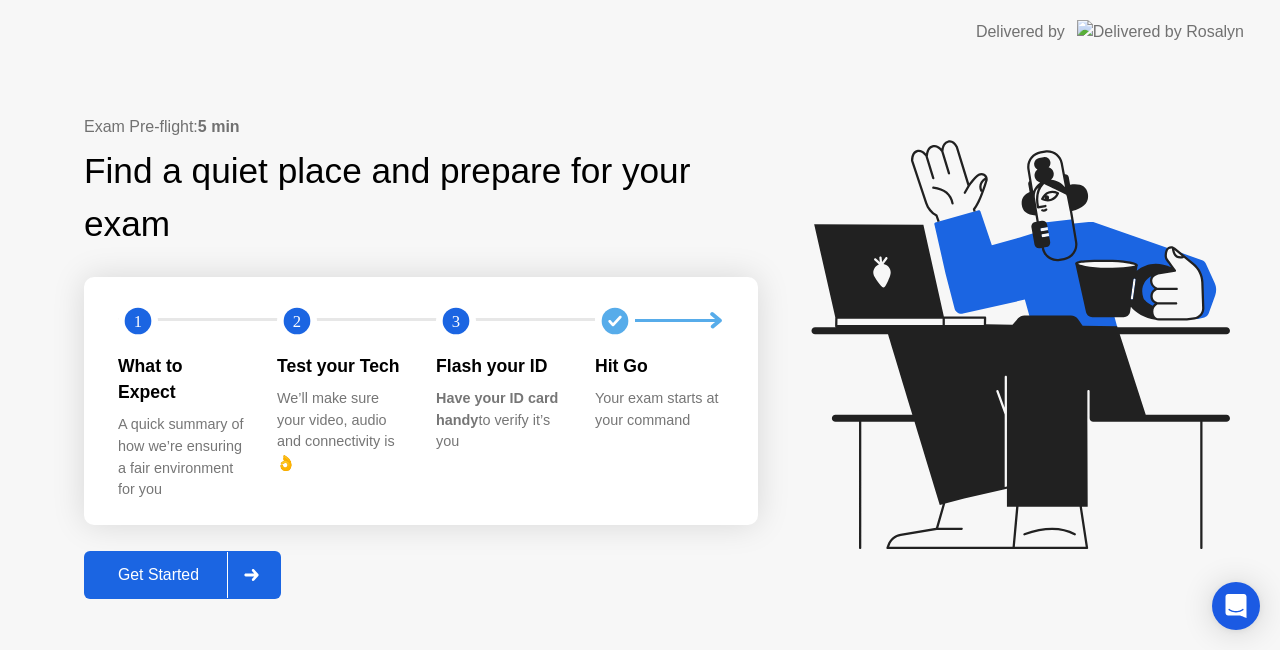 click on "Get Started" 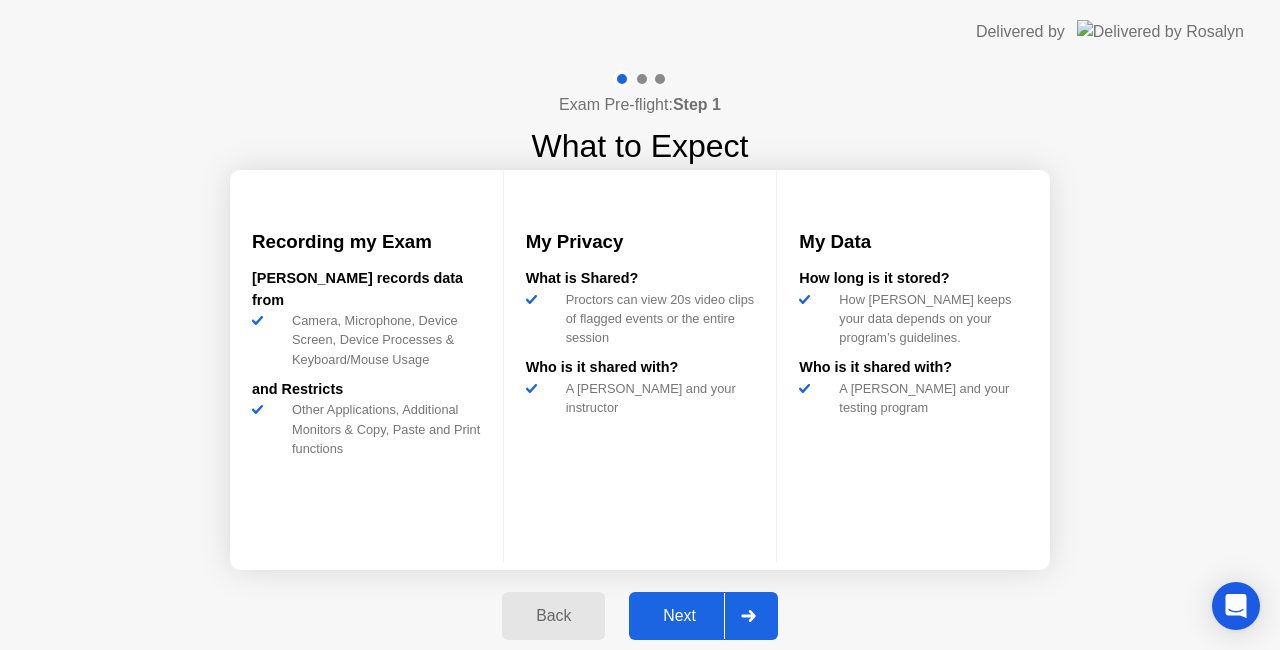 click on "Next" 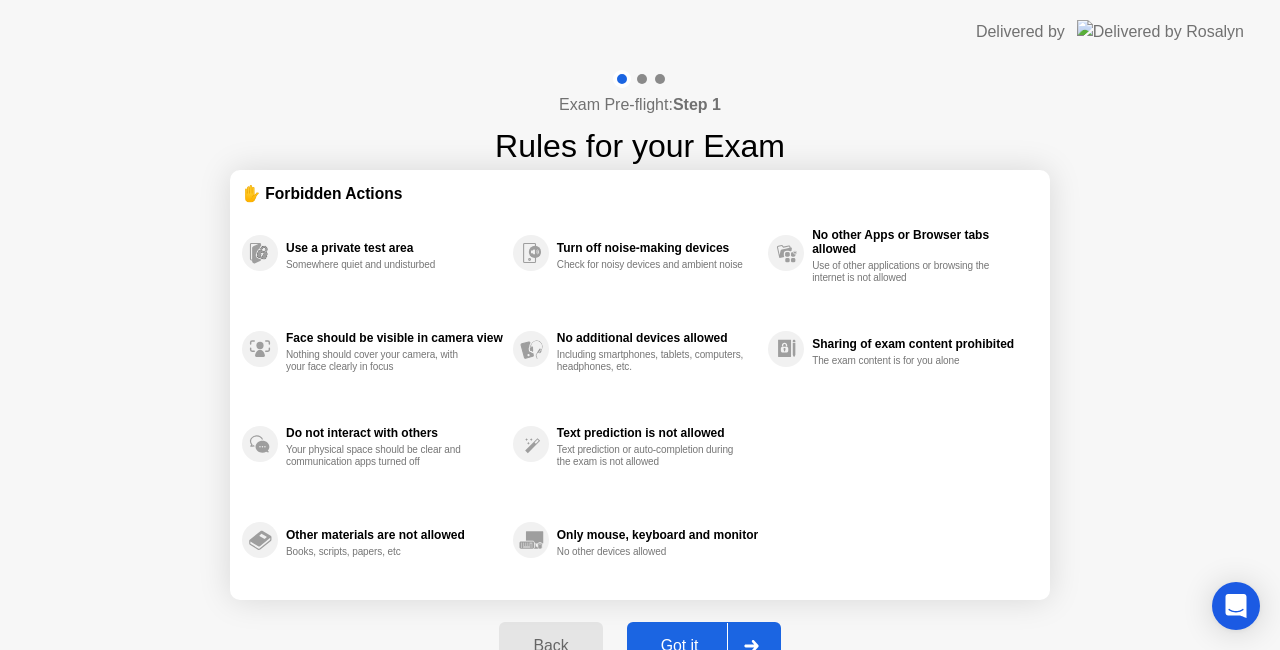 click on "Got it" 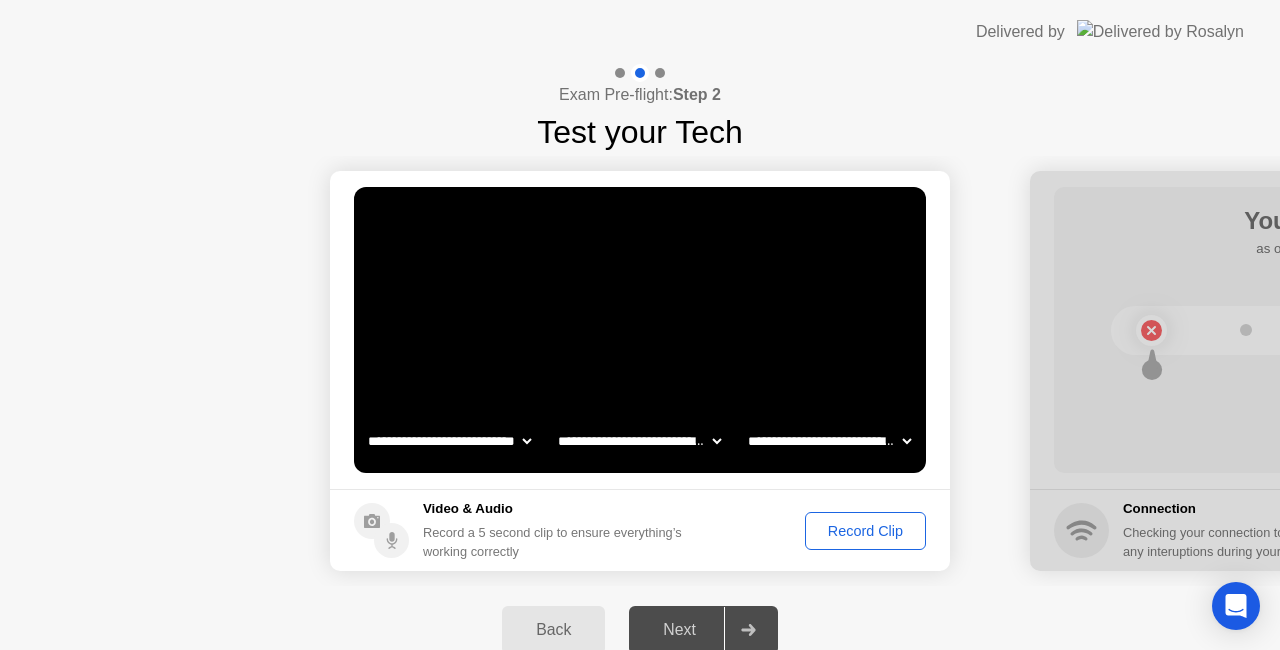click on "Record Clip" 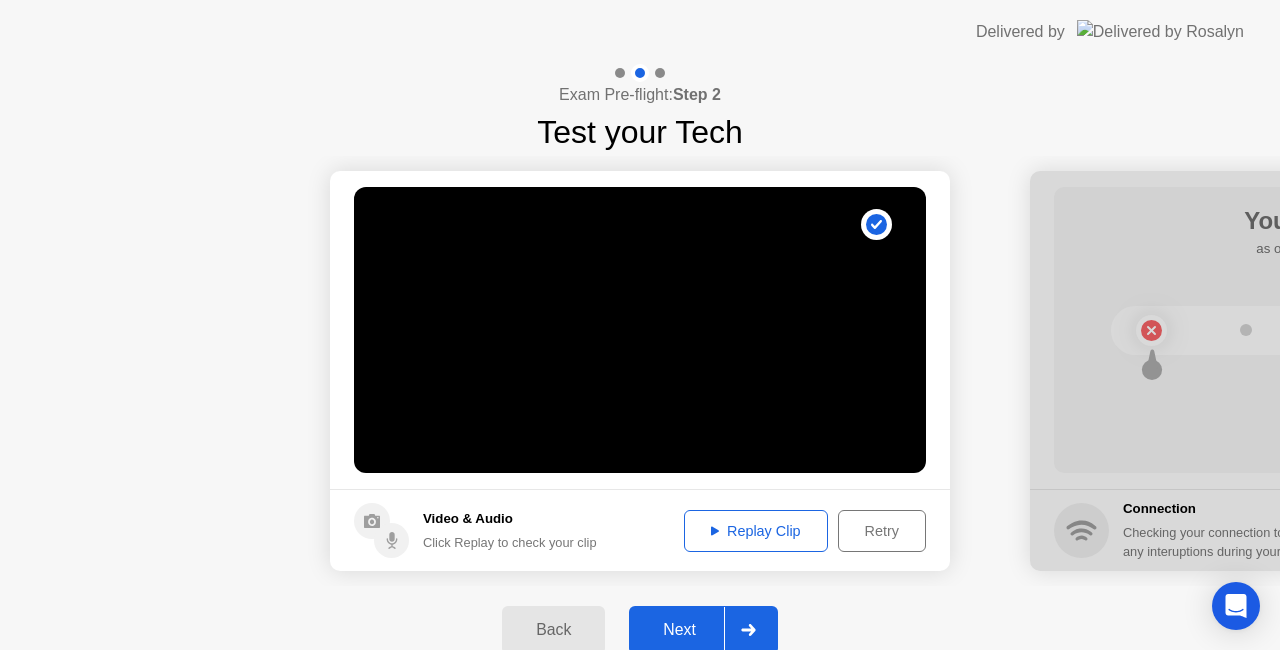 click on "Next" 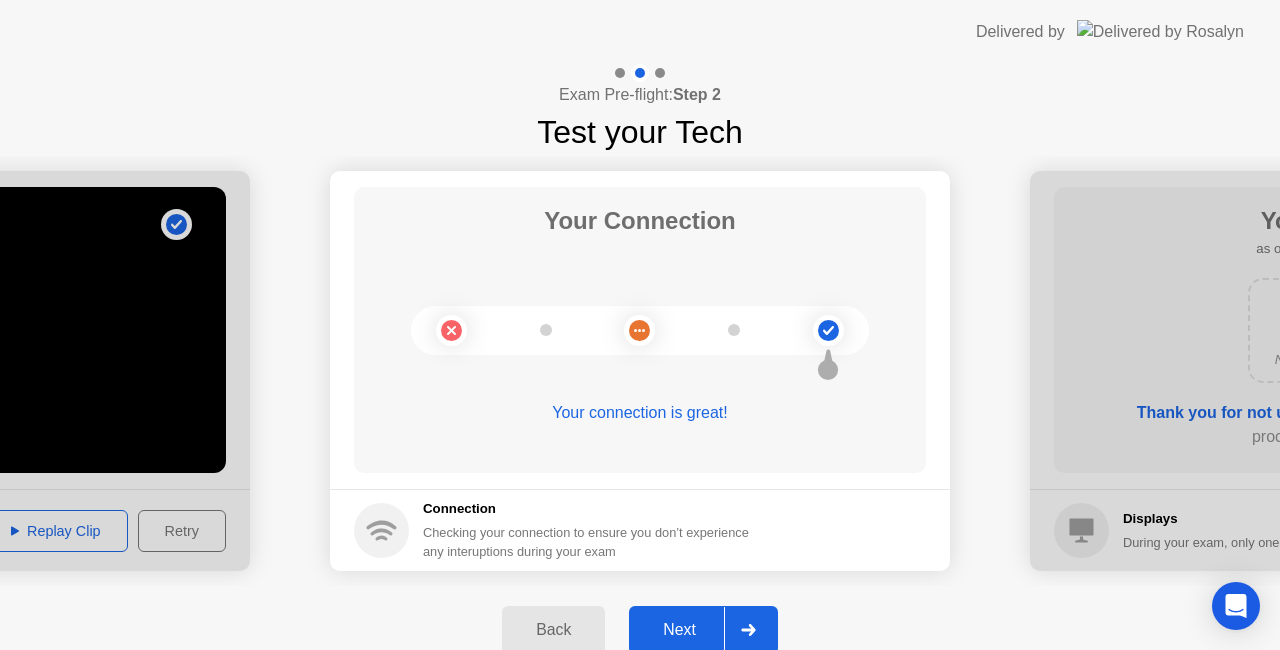 click on "Next" 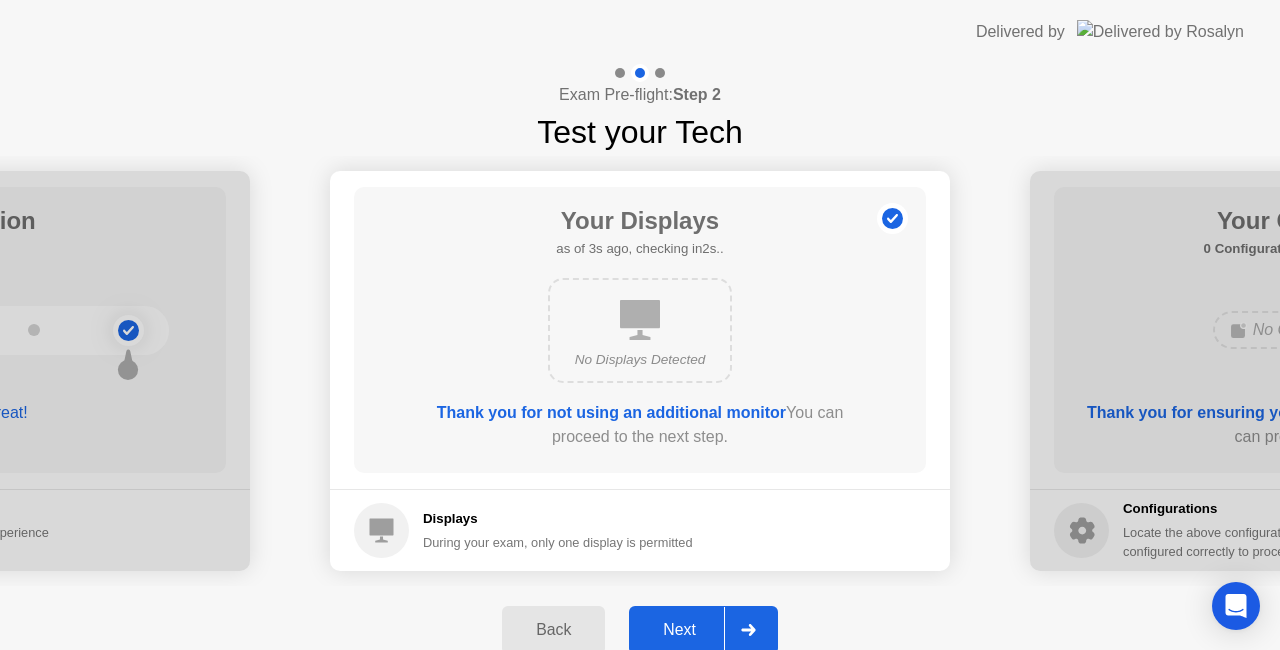 click 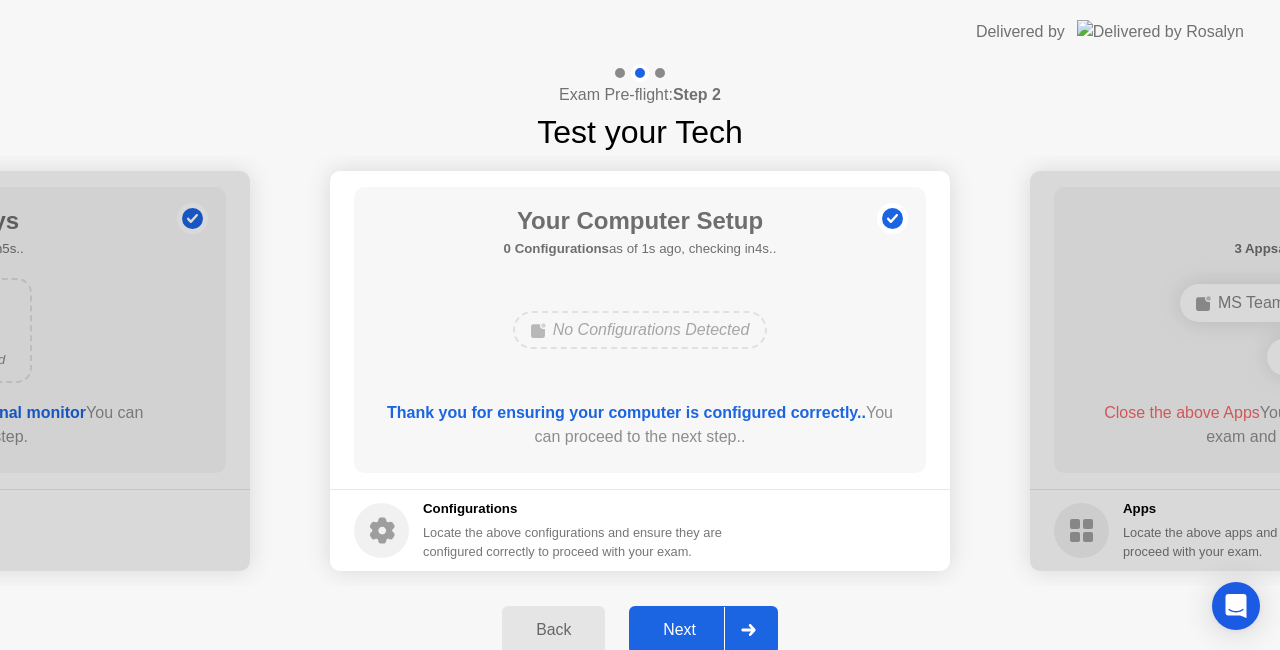 click 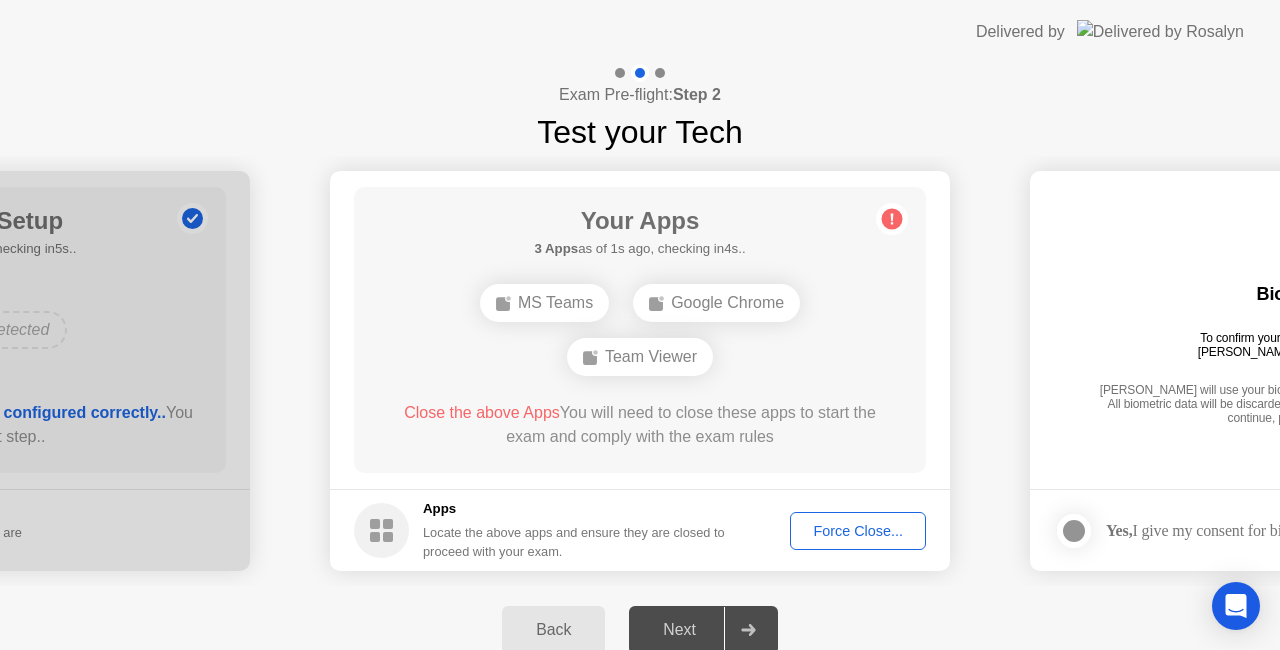 click on "Force Close..." 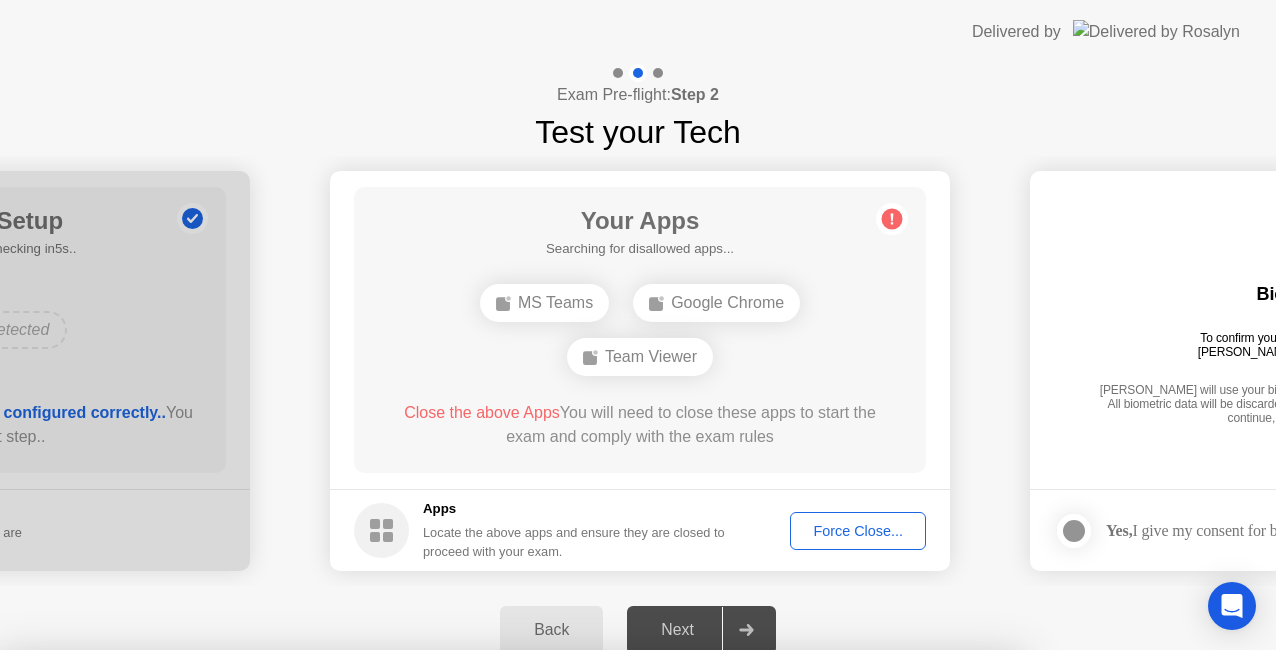 click on "Confirm" at bounding box center (577, 926) 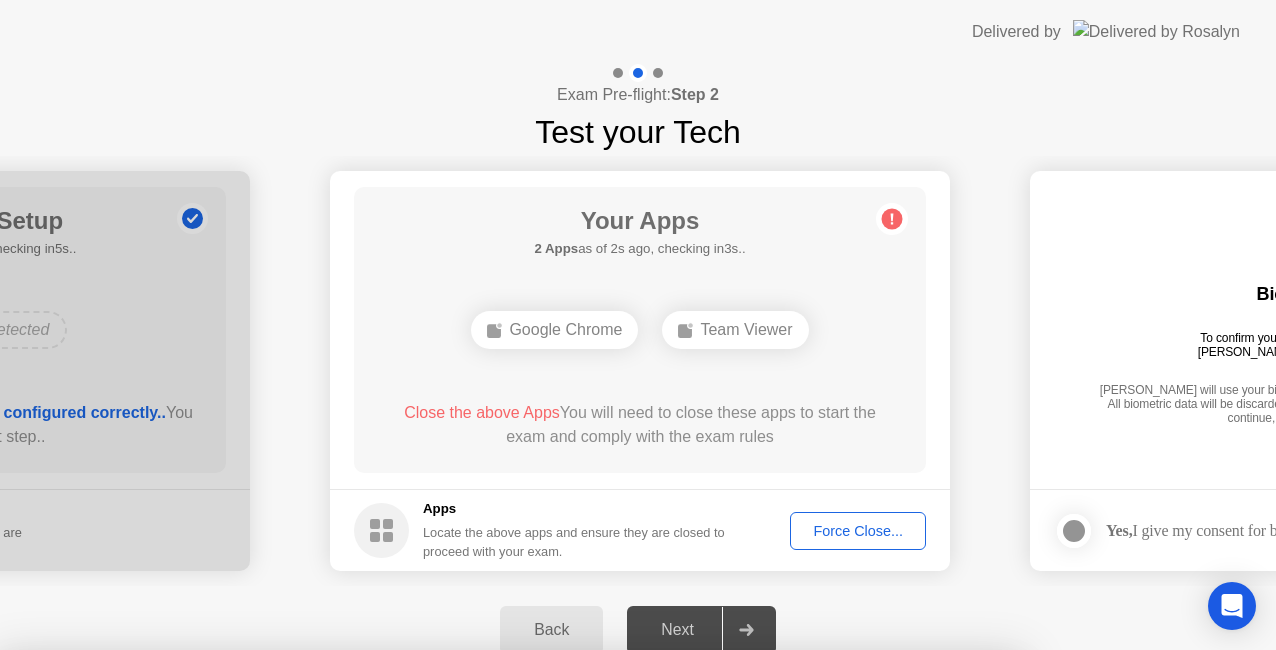 click on "Close" at bounding box center (429, 888) 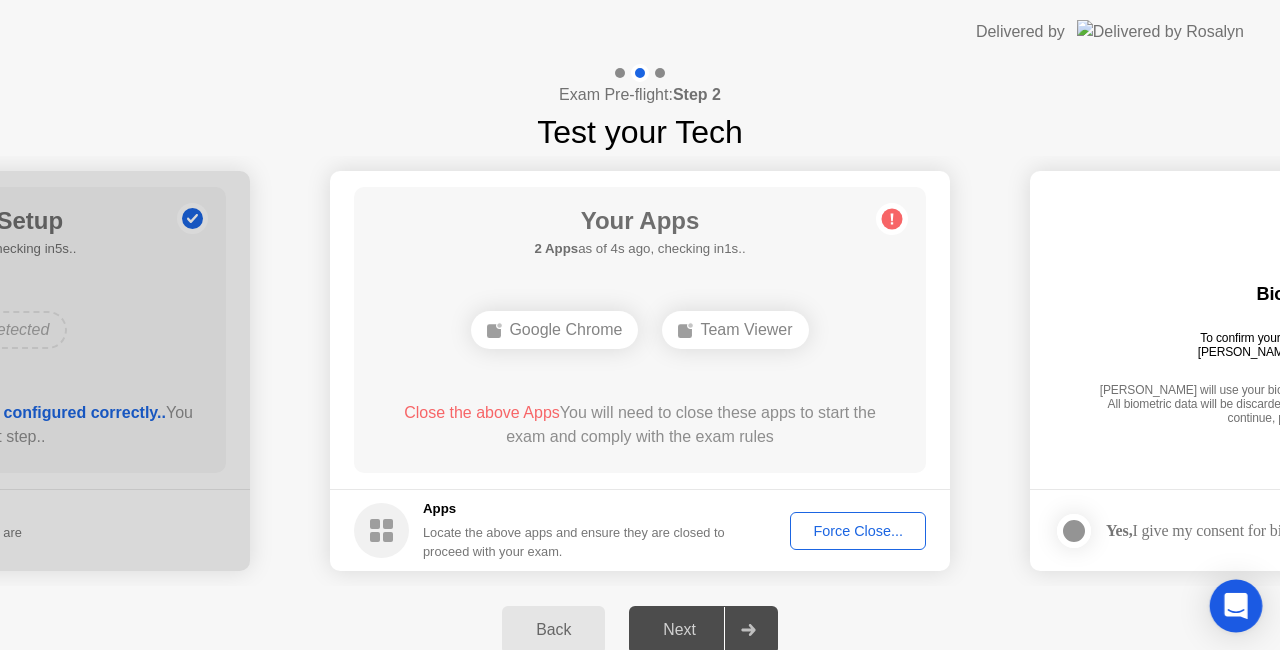 click at bounding box center [1236, 606] 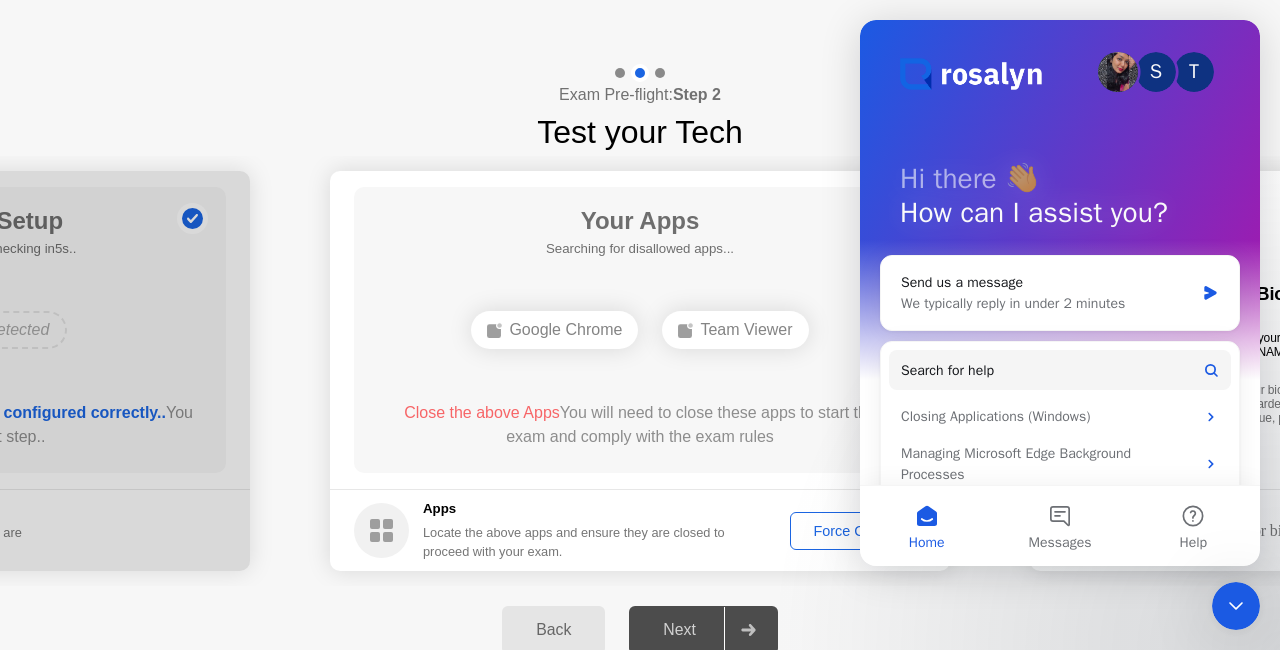 scroll, scrollTop: 0, scrollLeft: 0, axis: both 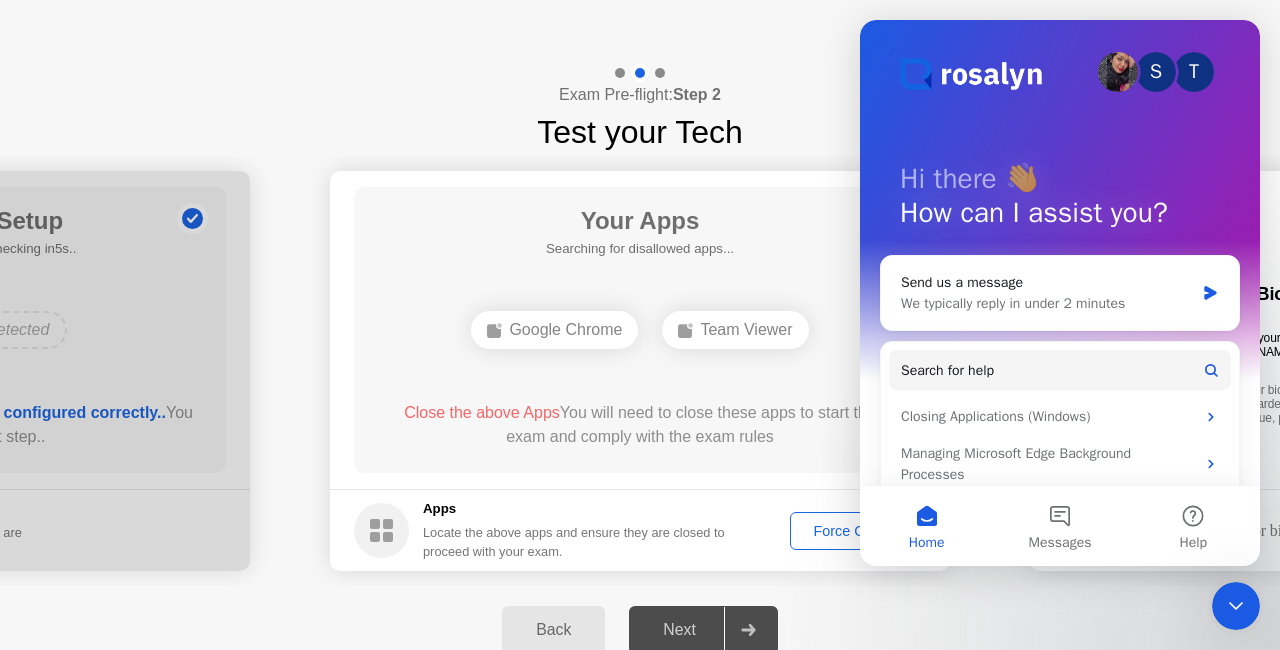click on "Back Next" 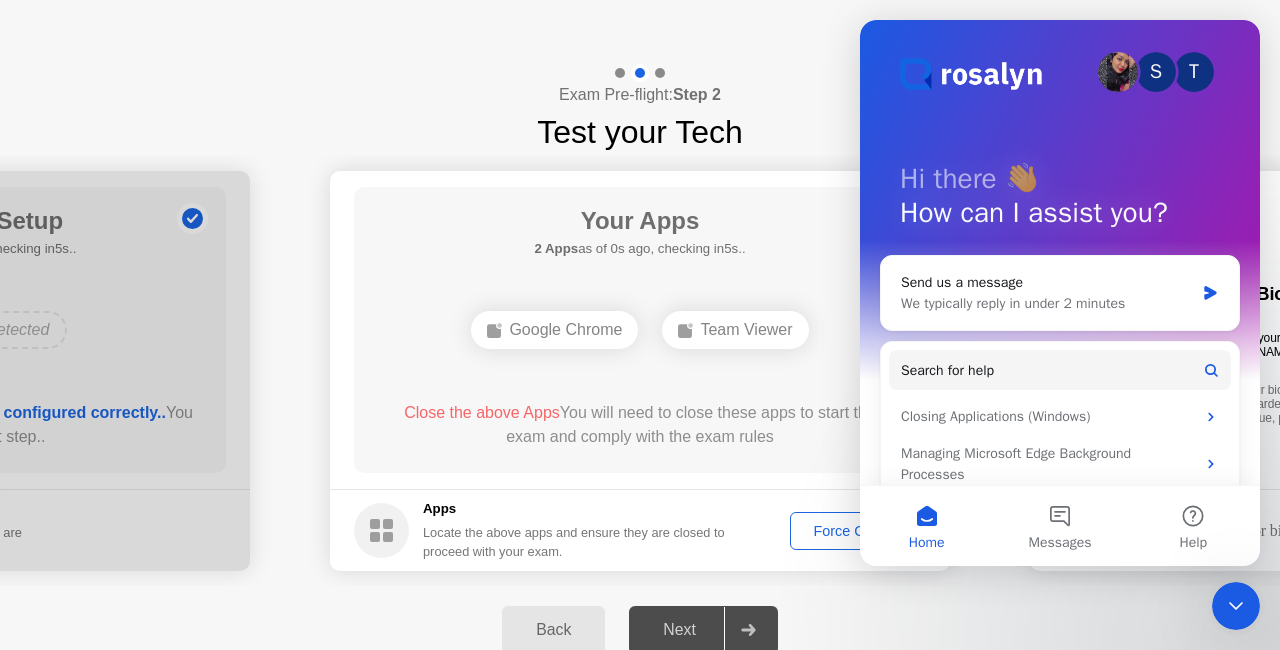 click on "Your Apps" 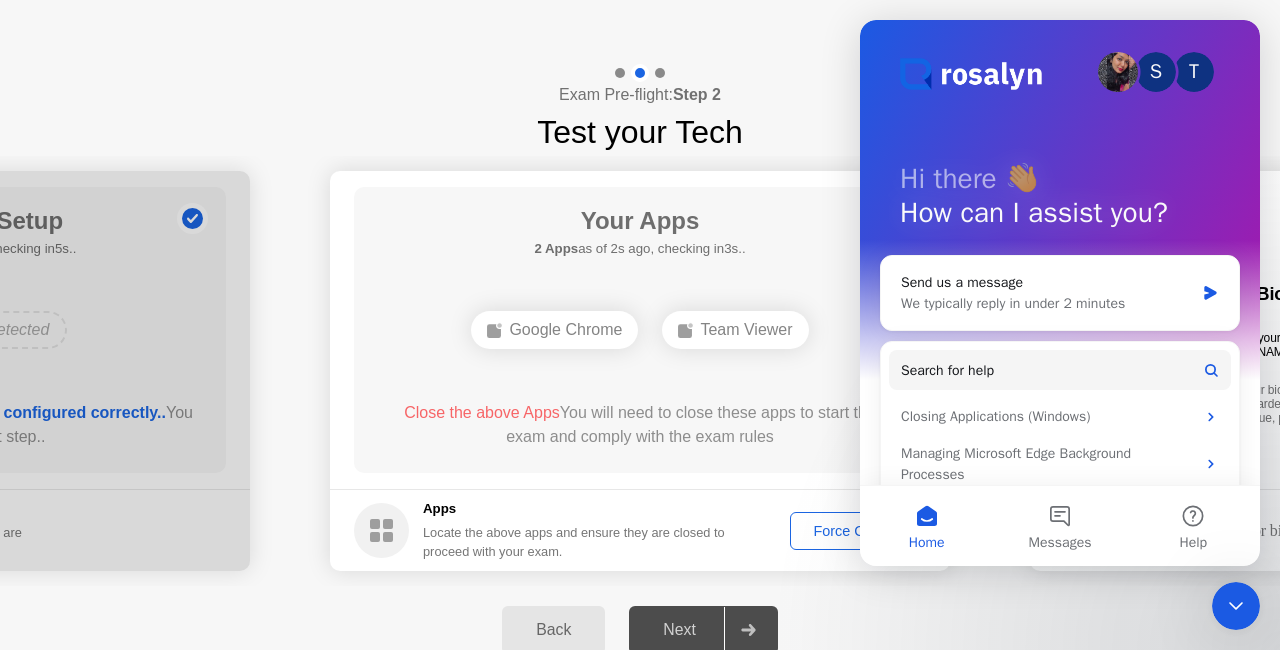 click 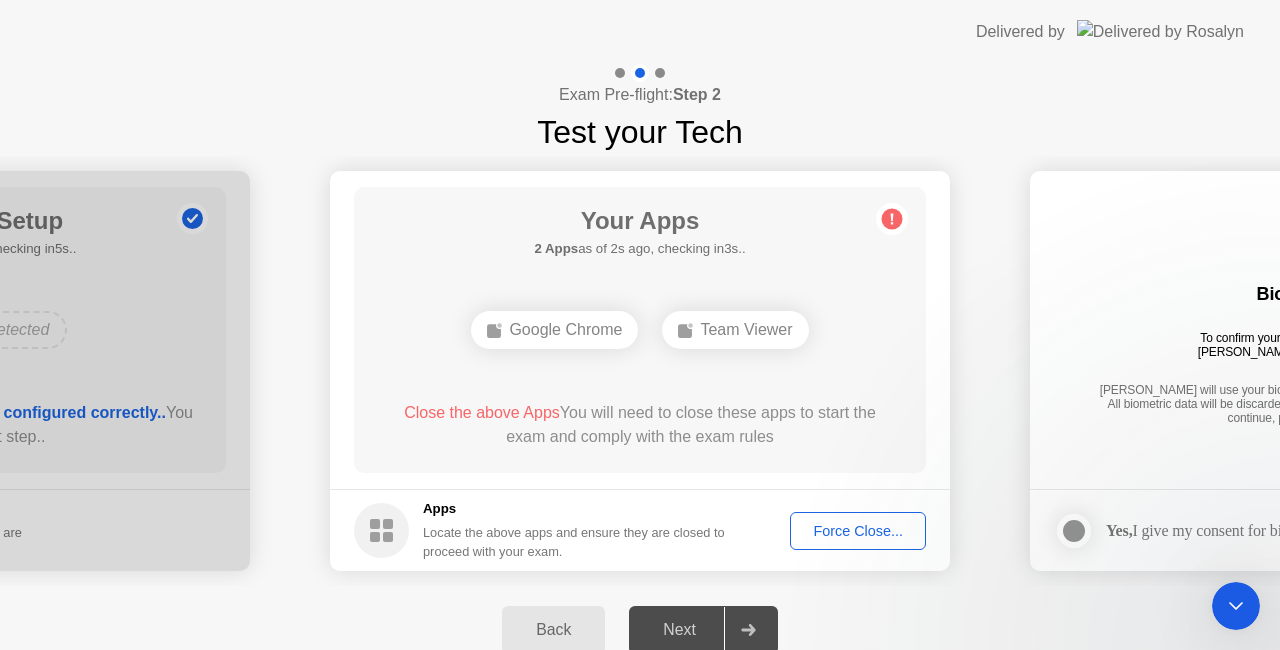 scroll, scrollTop: 0, scrollLeft: 0, axis: both 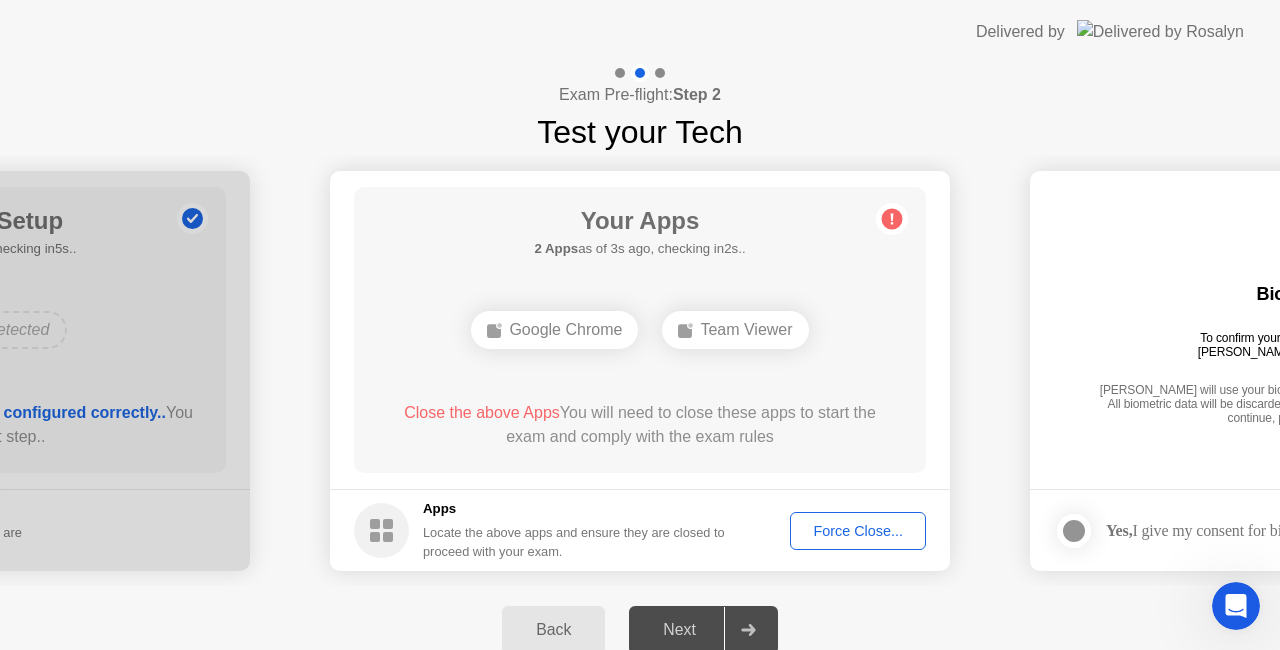 click on "Force Close..." 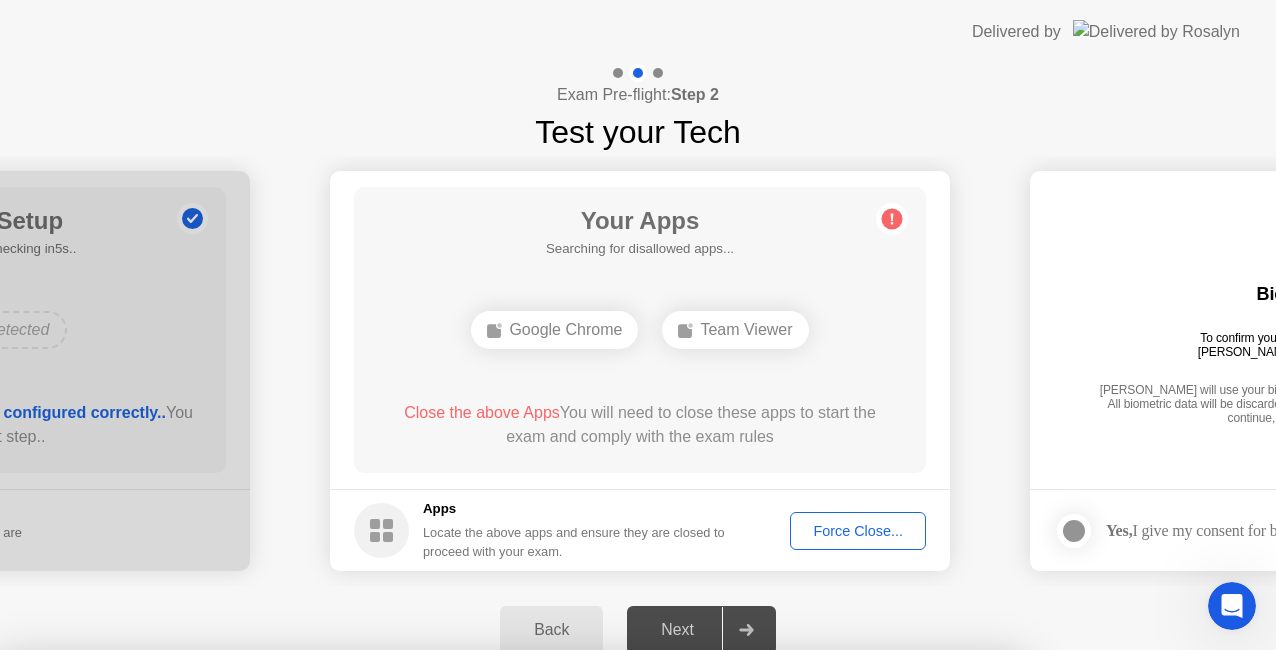 click on "Cancel" at bounding box center [440, 926] 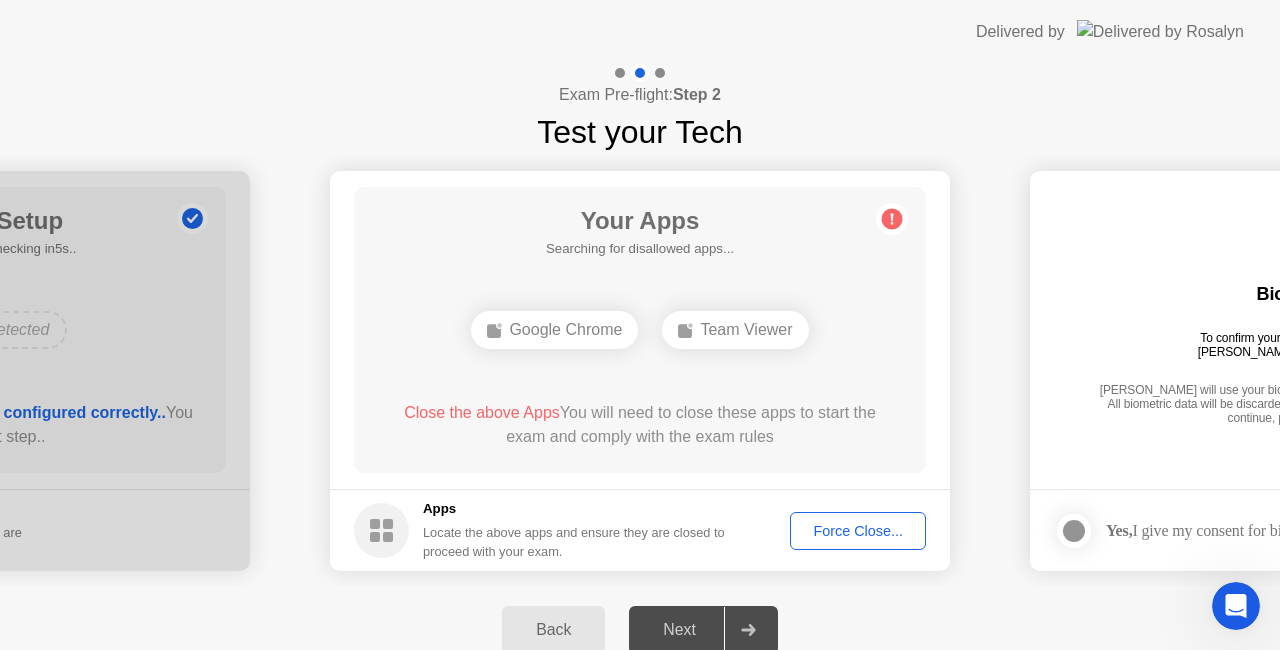 click on "Google Chrome" 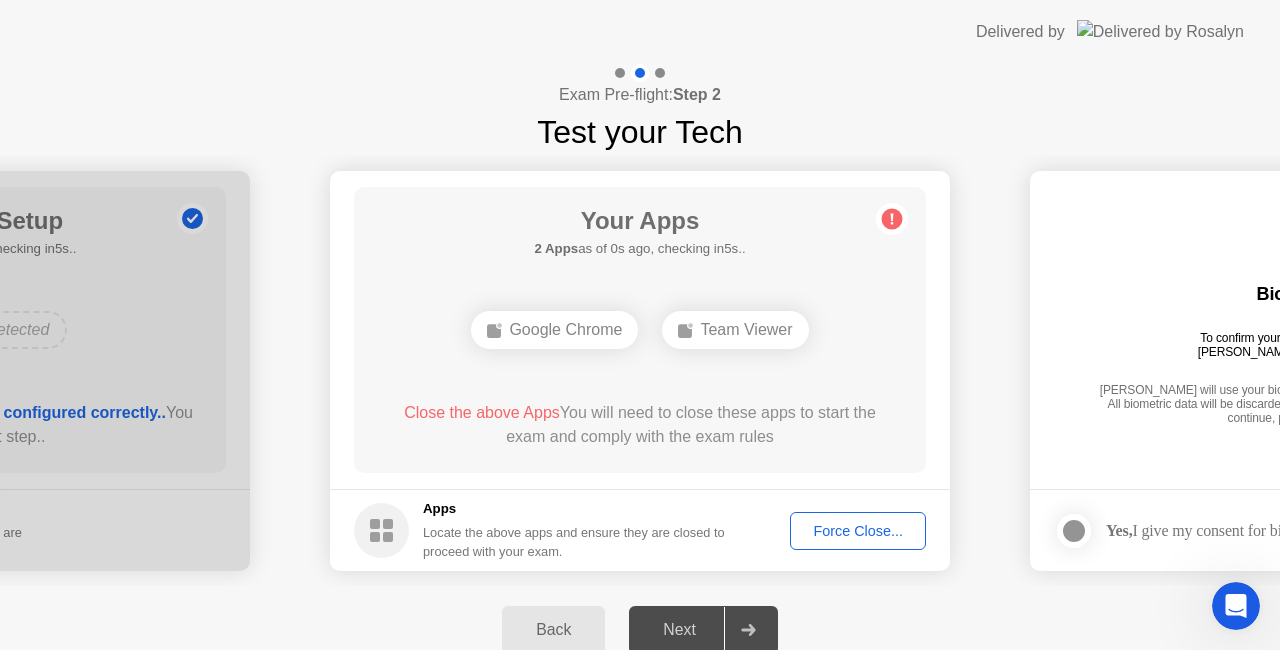 click on "Team Viewer" 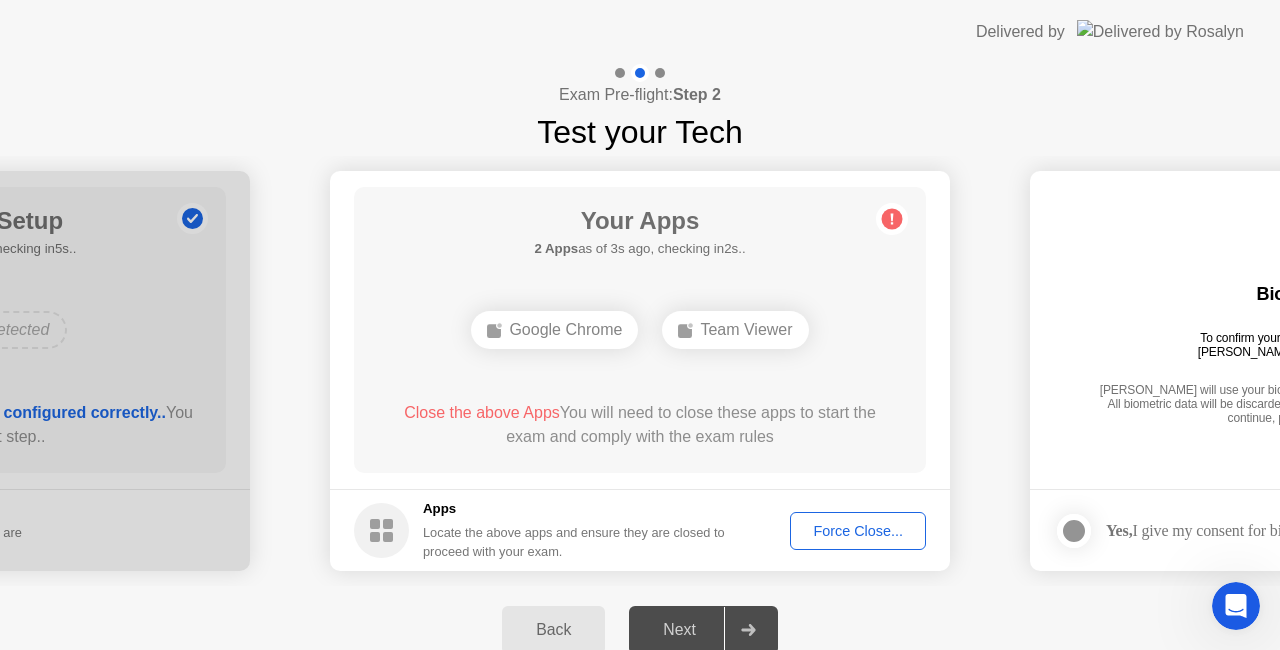 click on "Back" 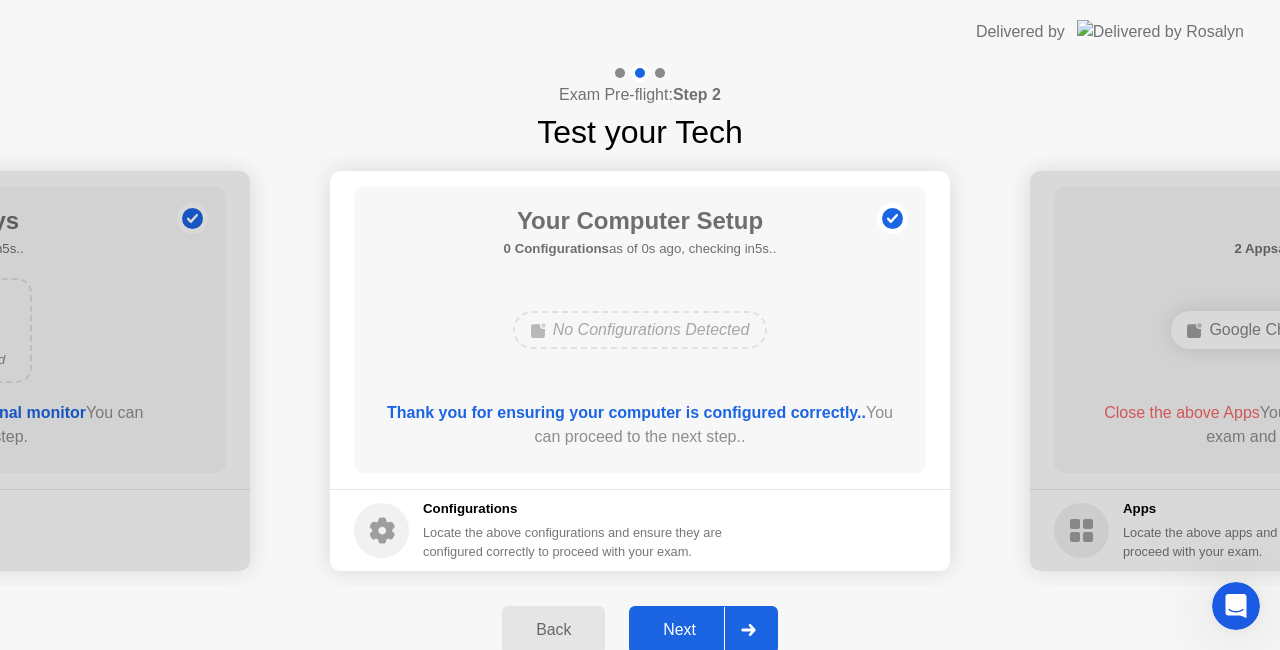 click 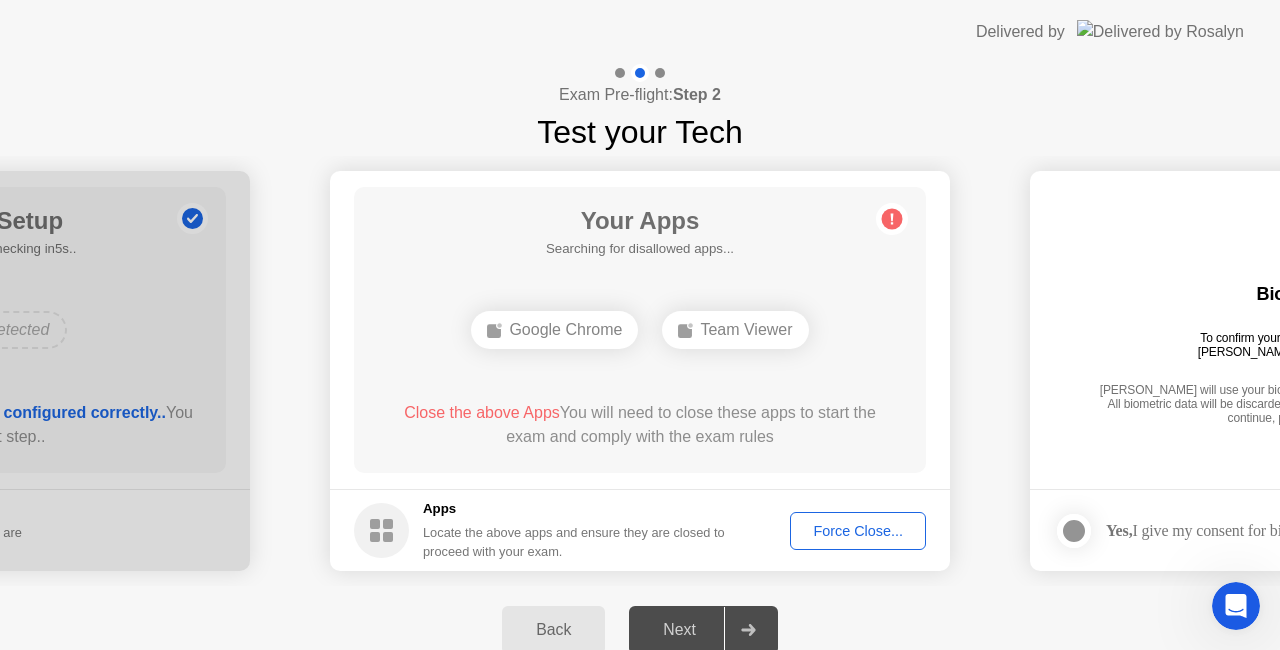 drag, startPoint x: 705, startPoint y: 637, endPoint x: 708, endPoint y: 618, distance: 19.235384 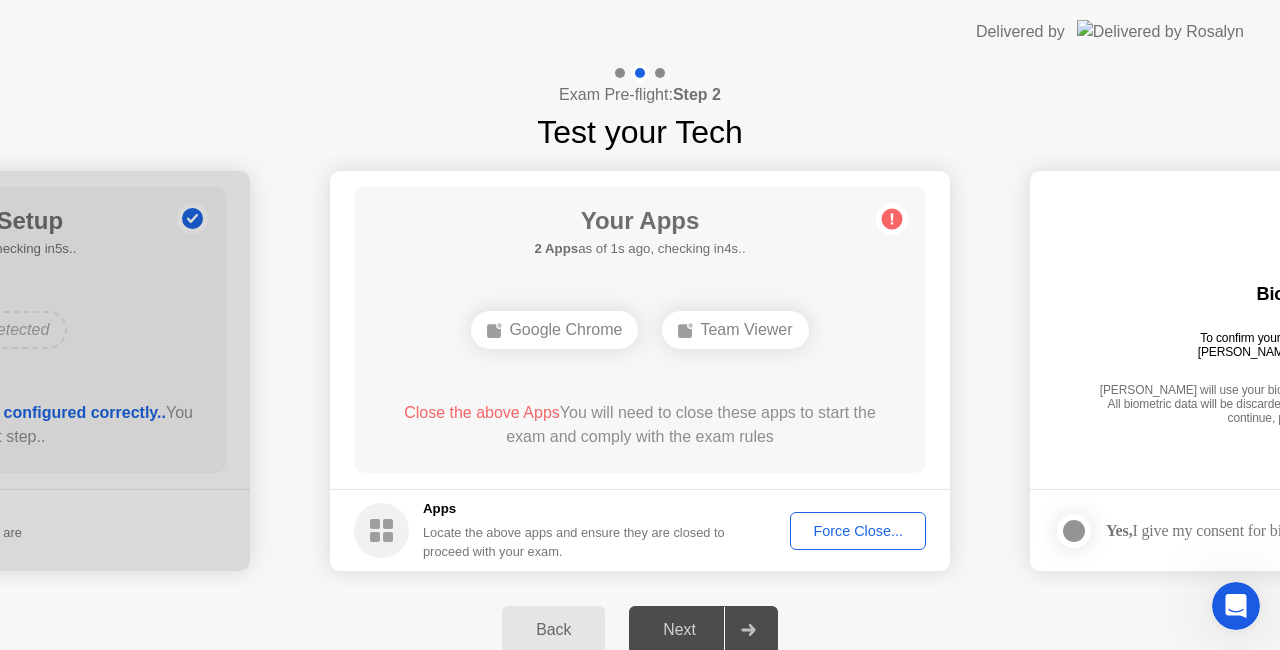 click on "Force Close..." 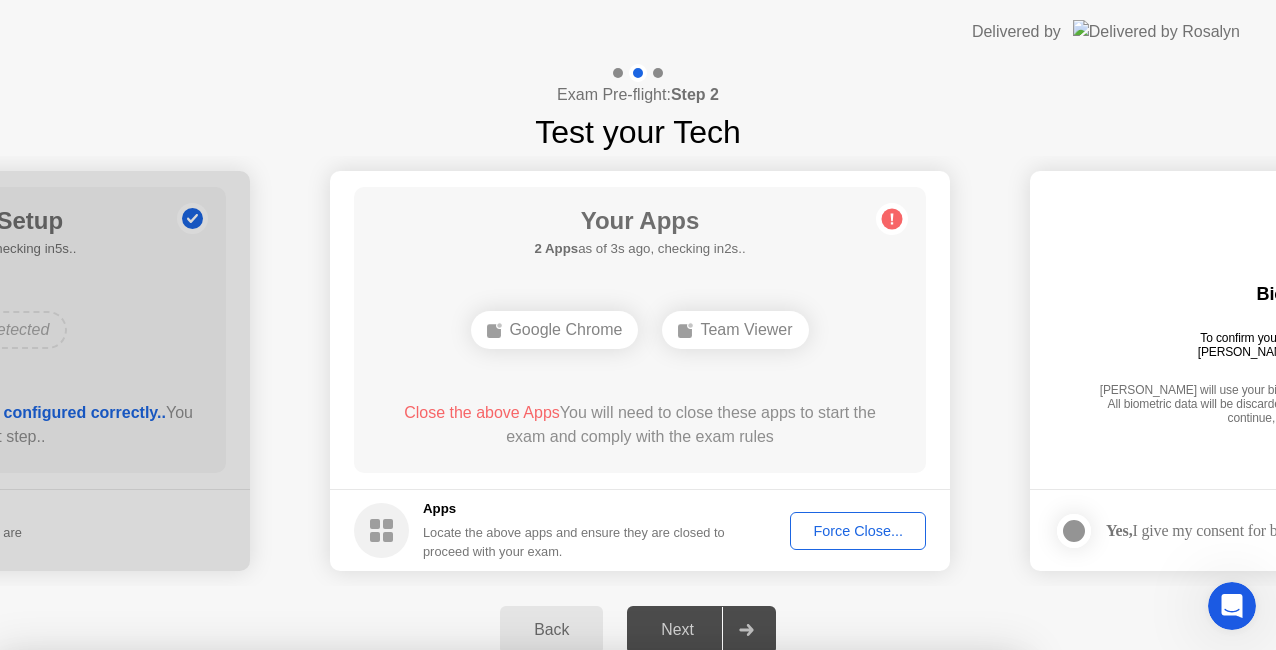 click on "Confirm" at bounding box center [577, 926] 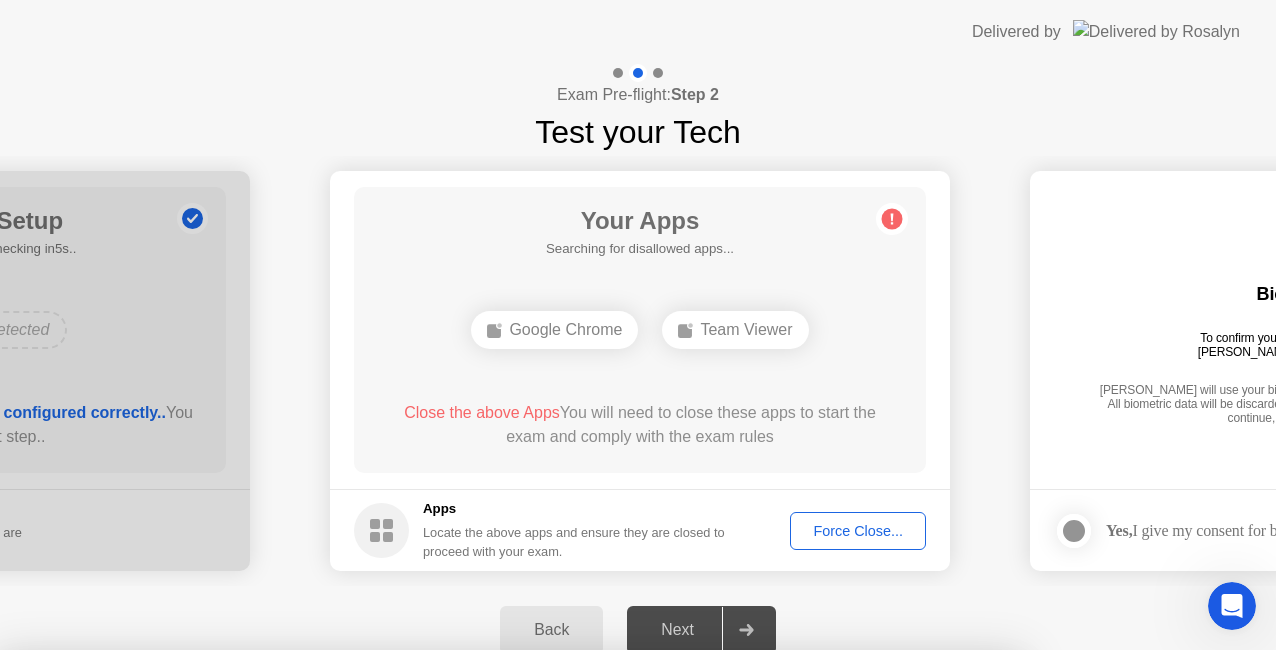 click on "Close" at bounding box center [429, 888] 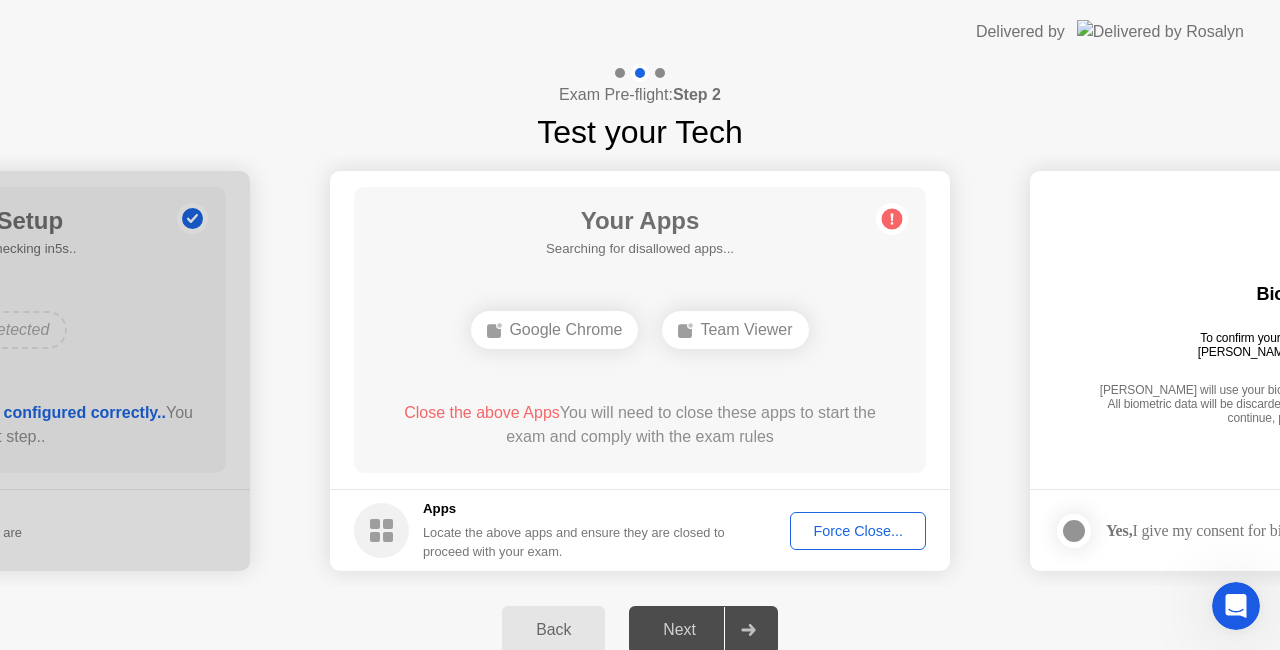 click on "Next" 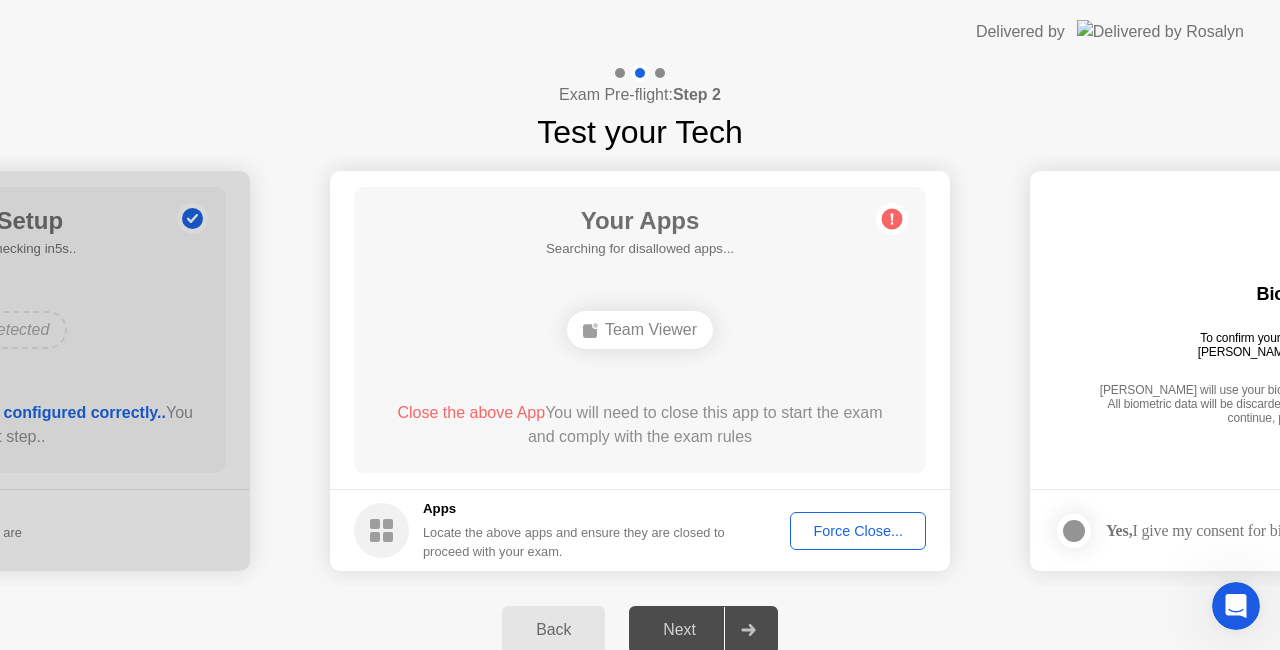 click on "Force Close..." 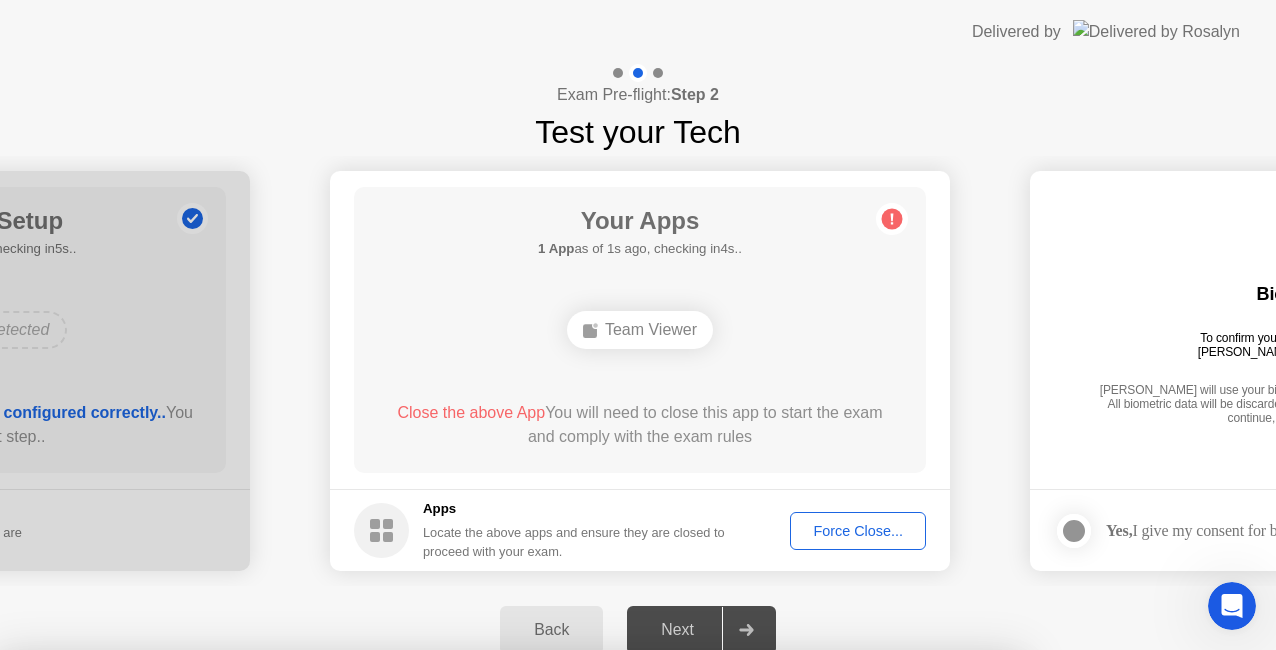 click on "Team Viewer" at bounding box center [510, 859] 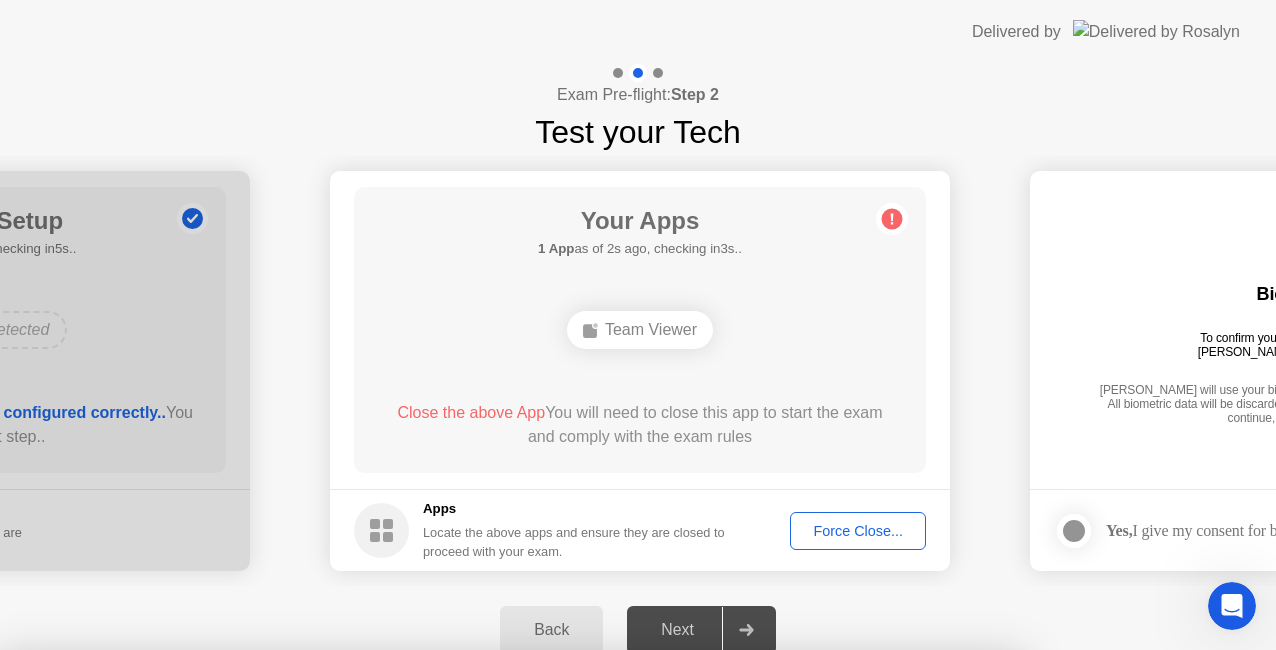 click on "Learn more about closing apps" at bounding box center [510, 803] 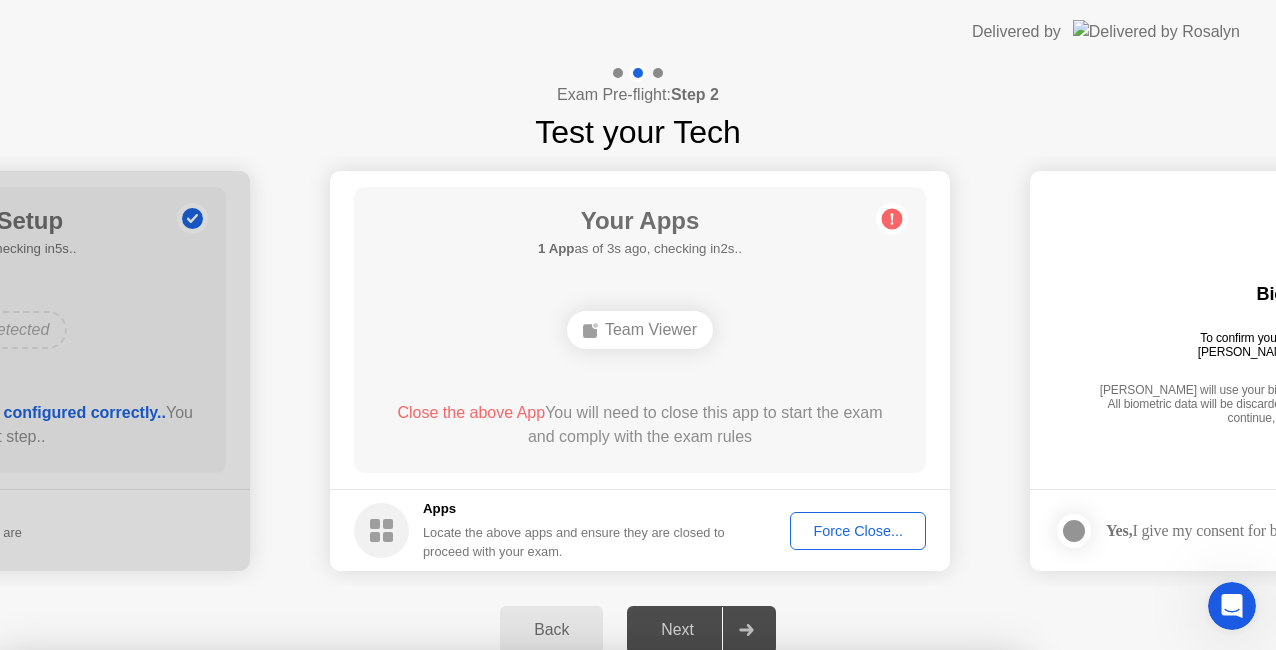 click on "Confirm" at bounding box center (577, 926) 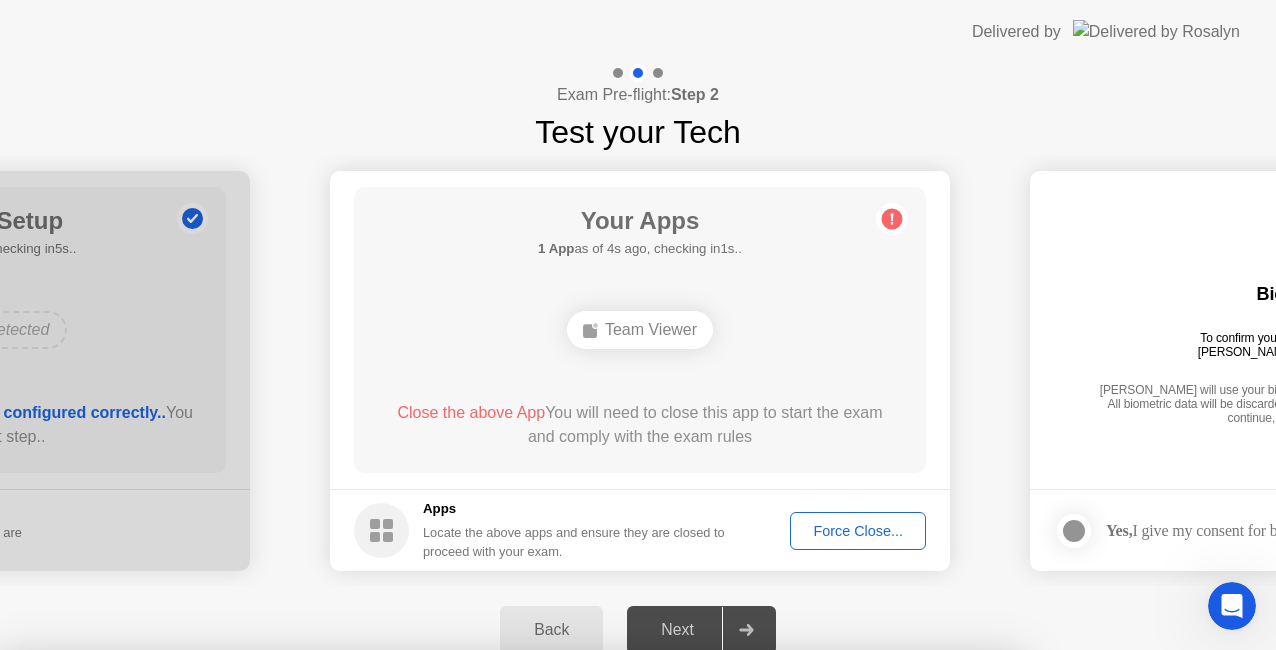 click on "Close" at bounding box center (429, 888) 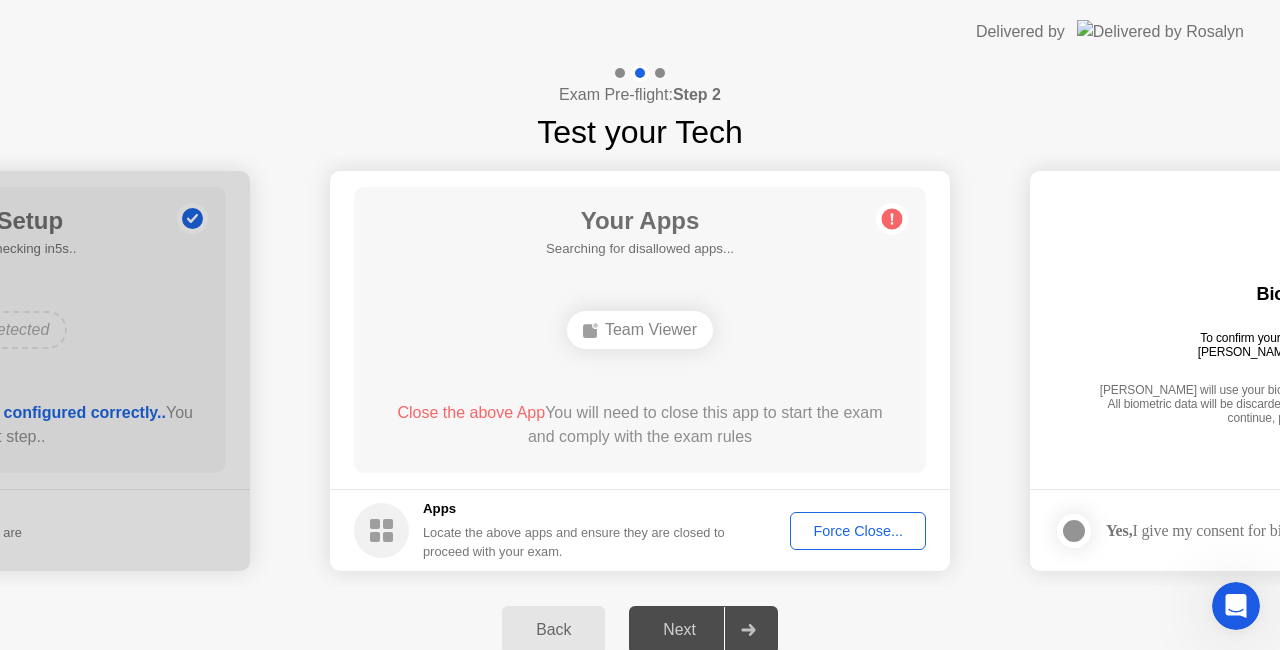 click on "Team Viewer" 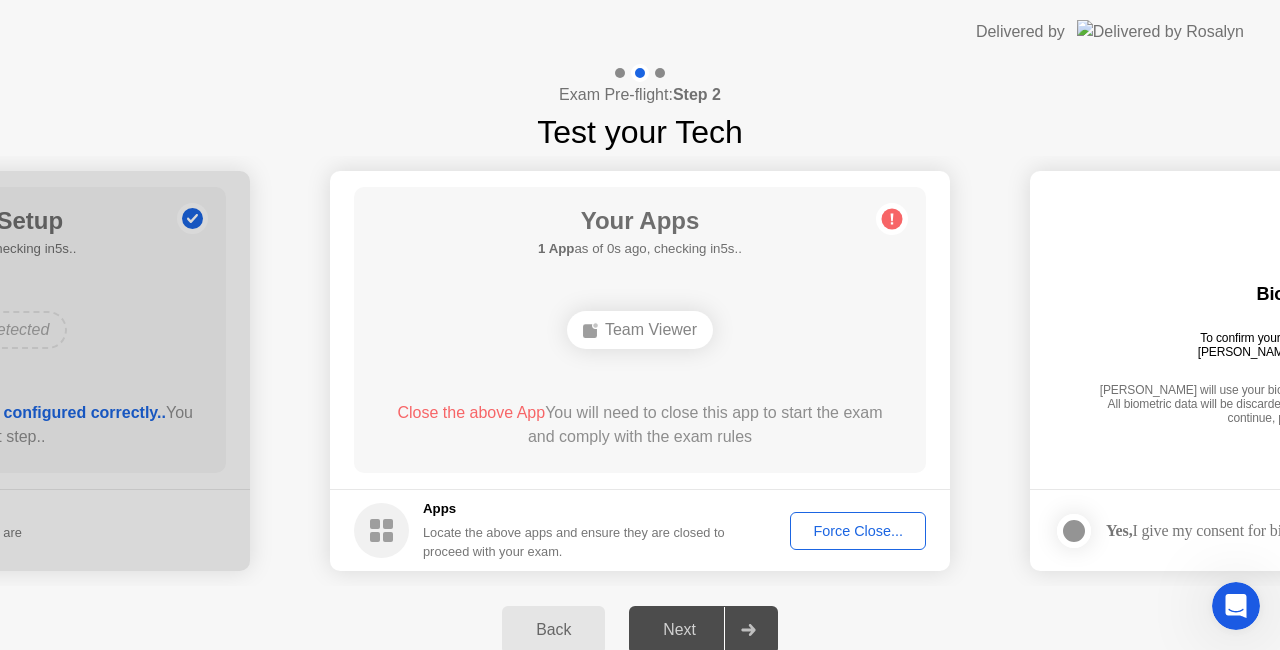 click 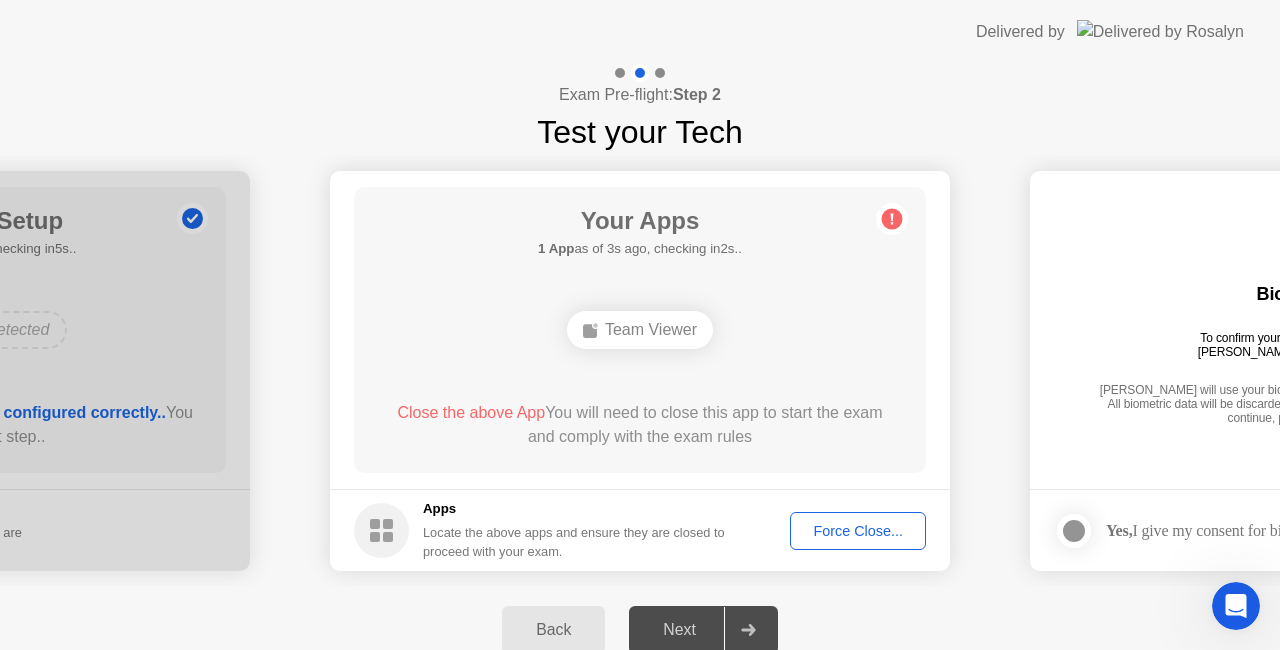 click 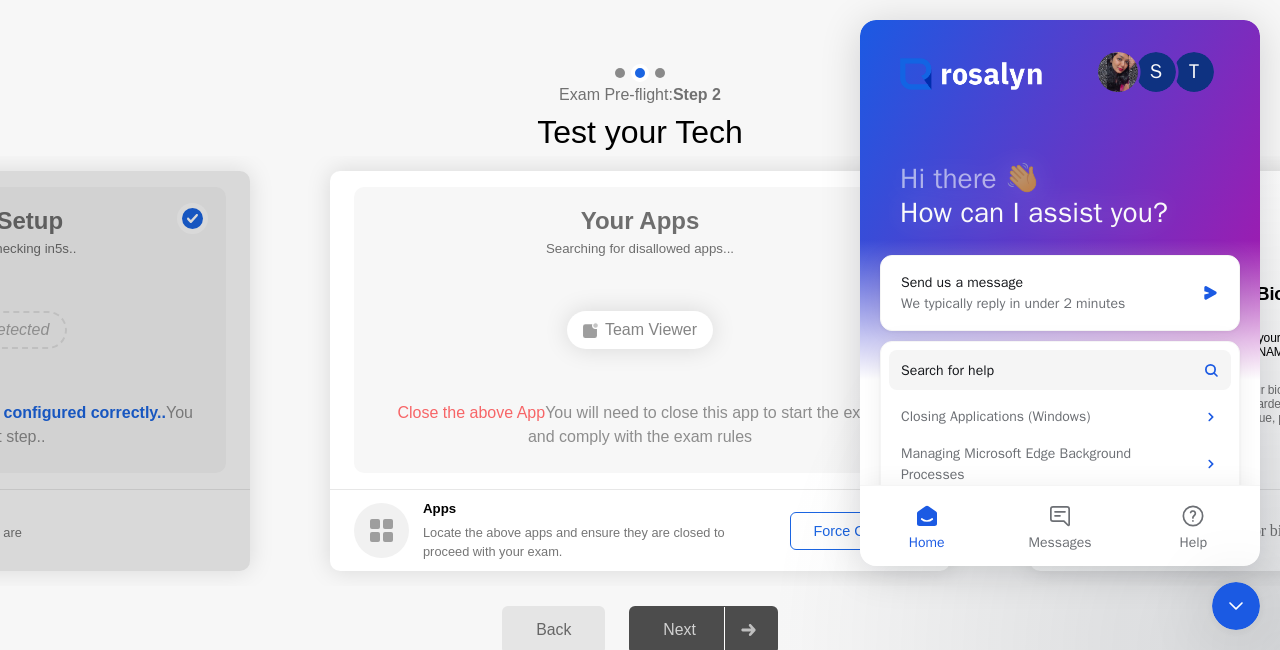 click on "Back Next" 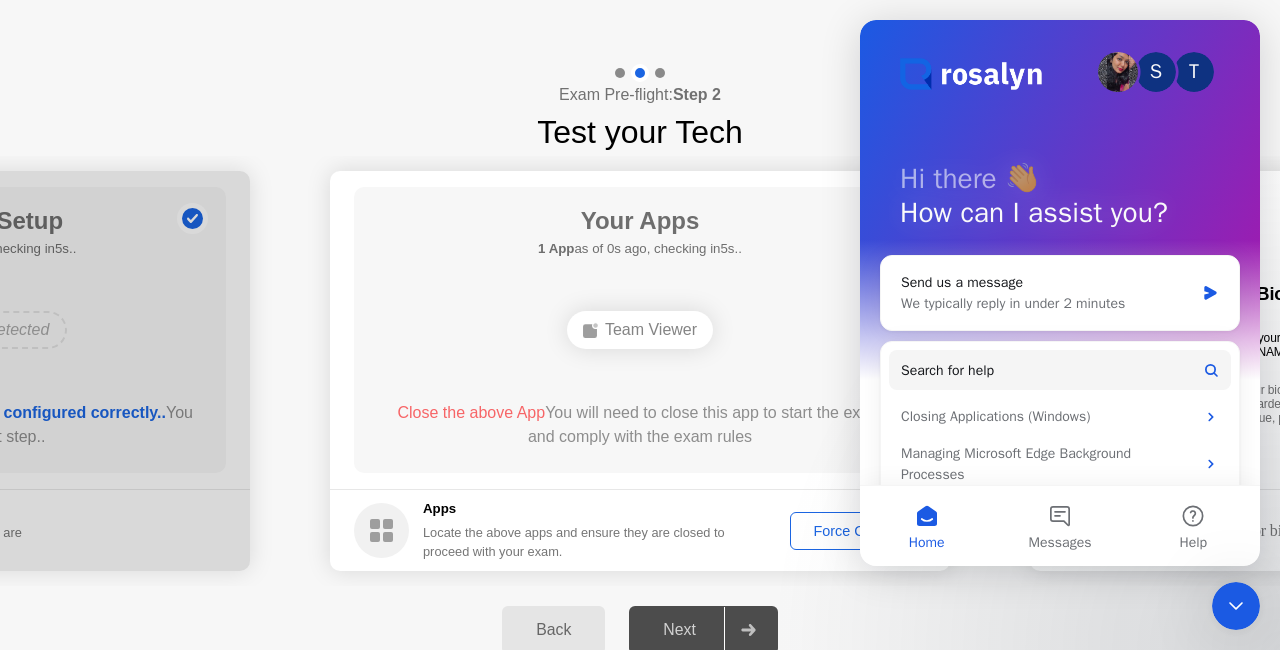 click 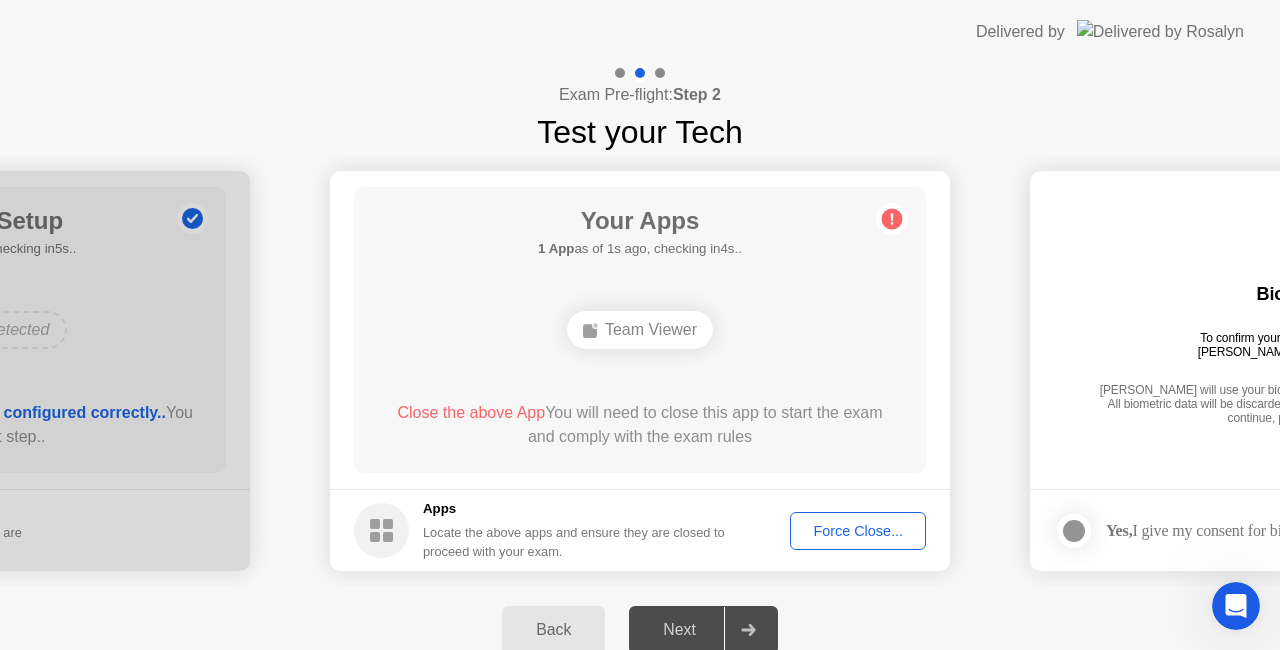 drag, startPoint x: 375, startPoint y: 508, endPoint x: 455, endPoint y: 527, distance: 82.2253 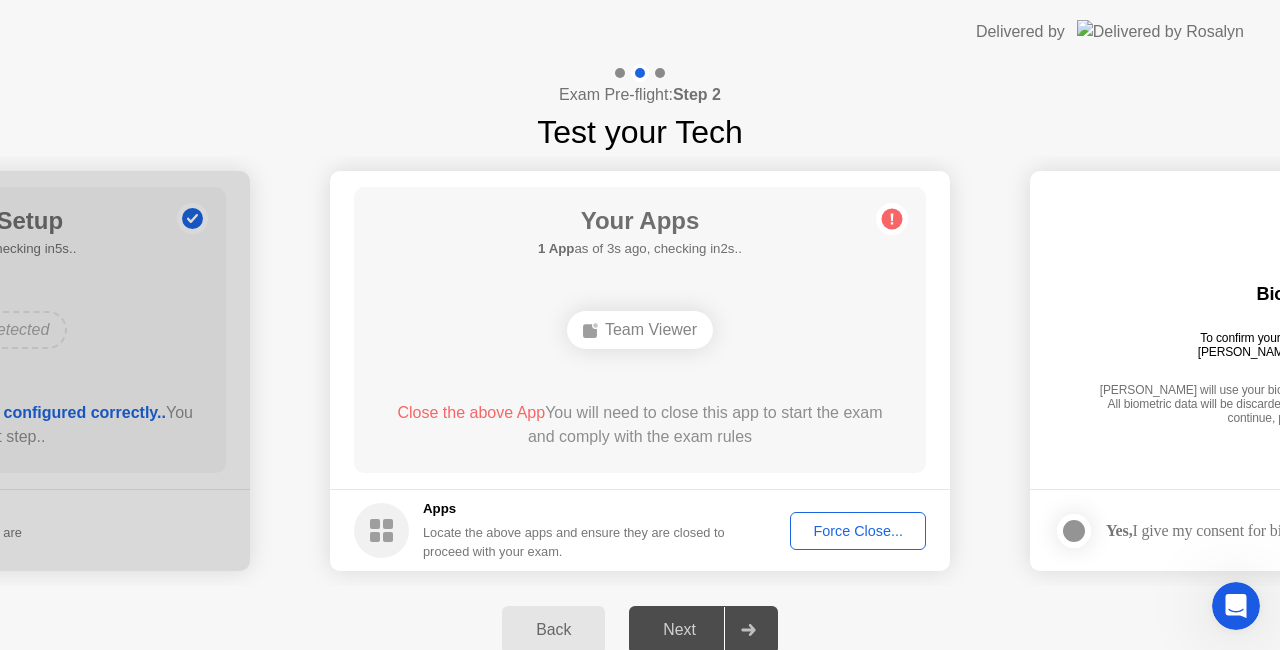 click on "Force Close..." 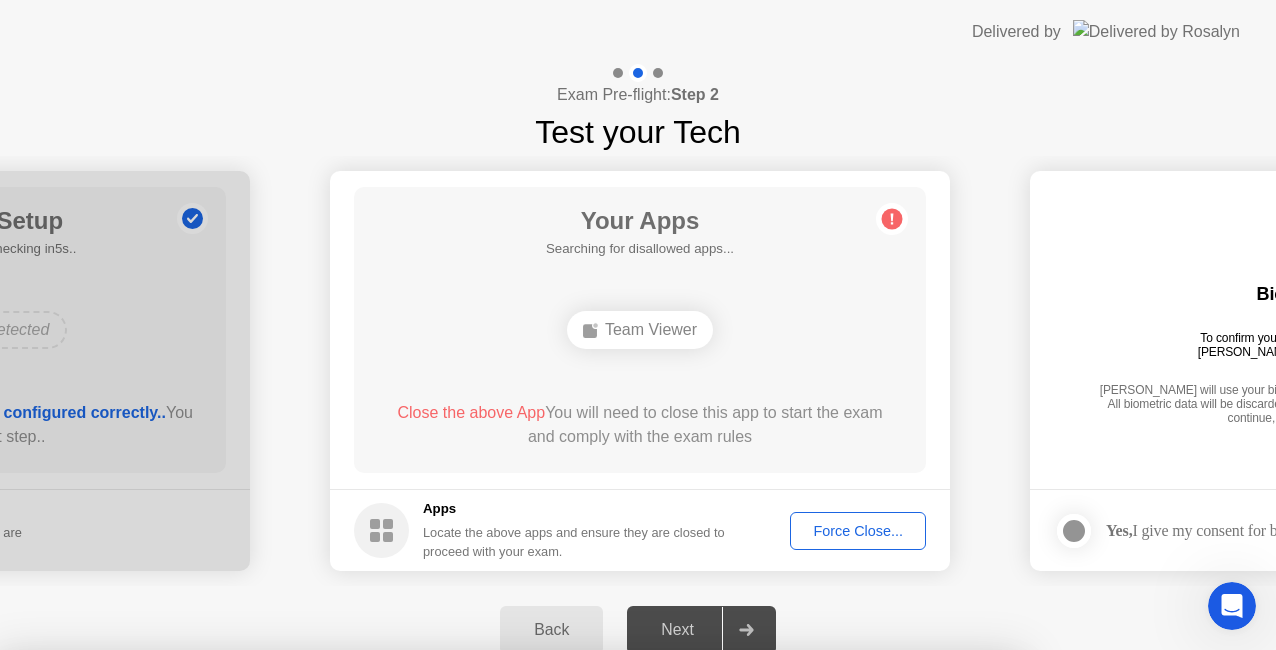 click on "Team Viewer" at bounding box center [510, 859] 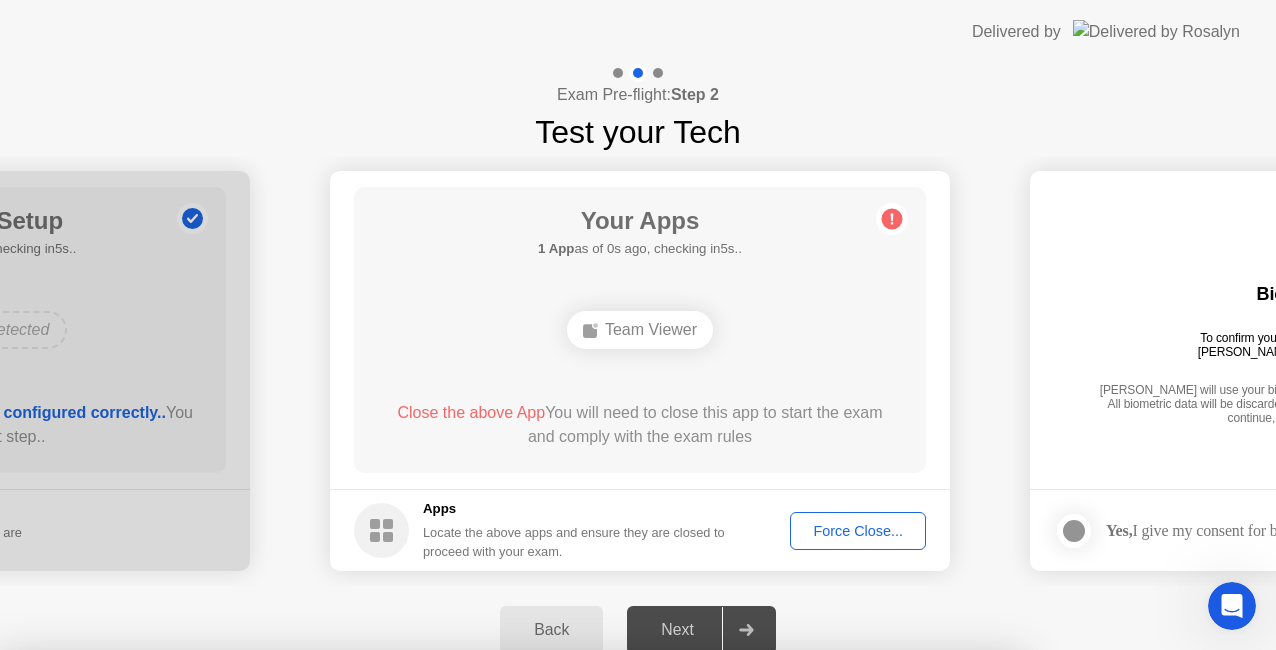 click on "Team Viewer" at bounding box center (510, 859) 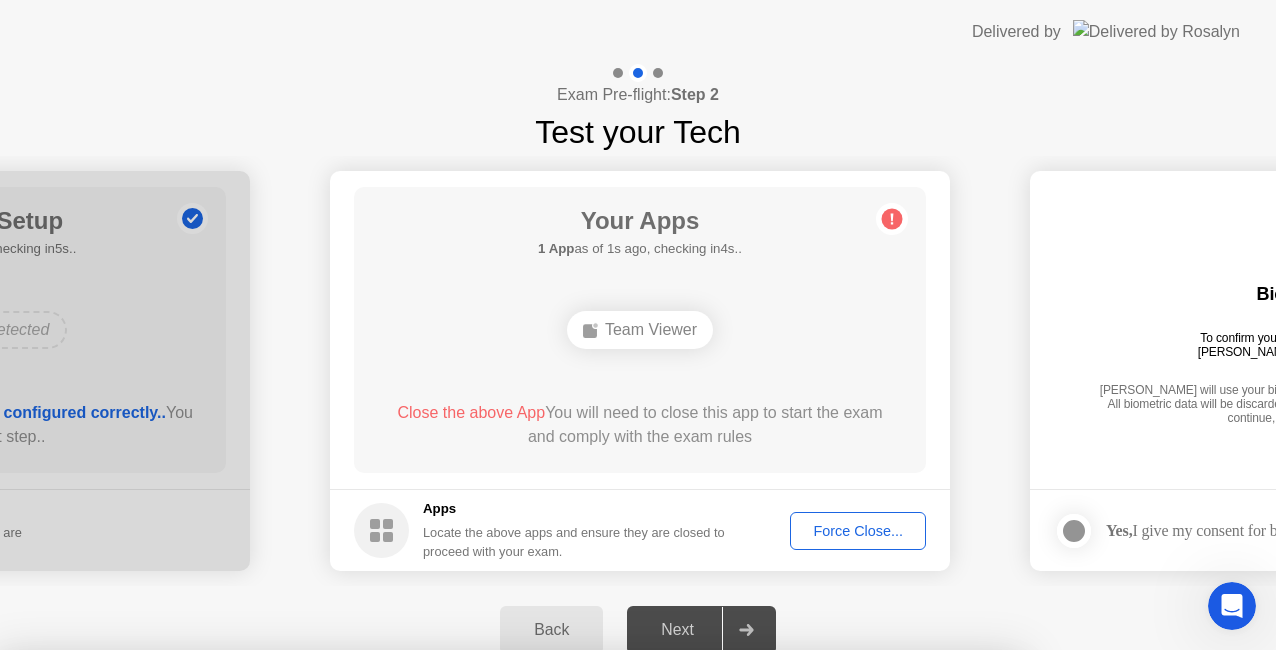 click on "Team Viewer" at bounding box center (510, 859) 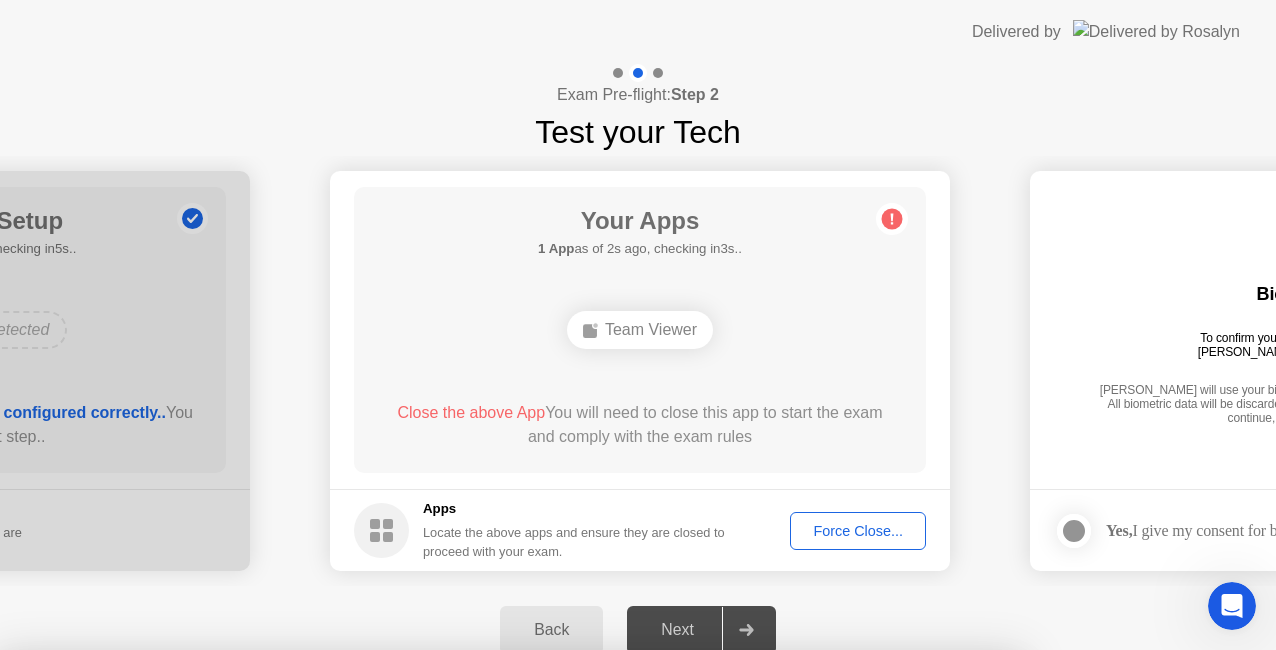 click on "Confirm" at bounding box center (577, 926) 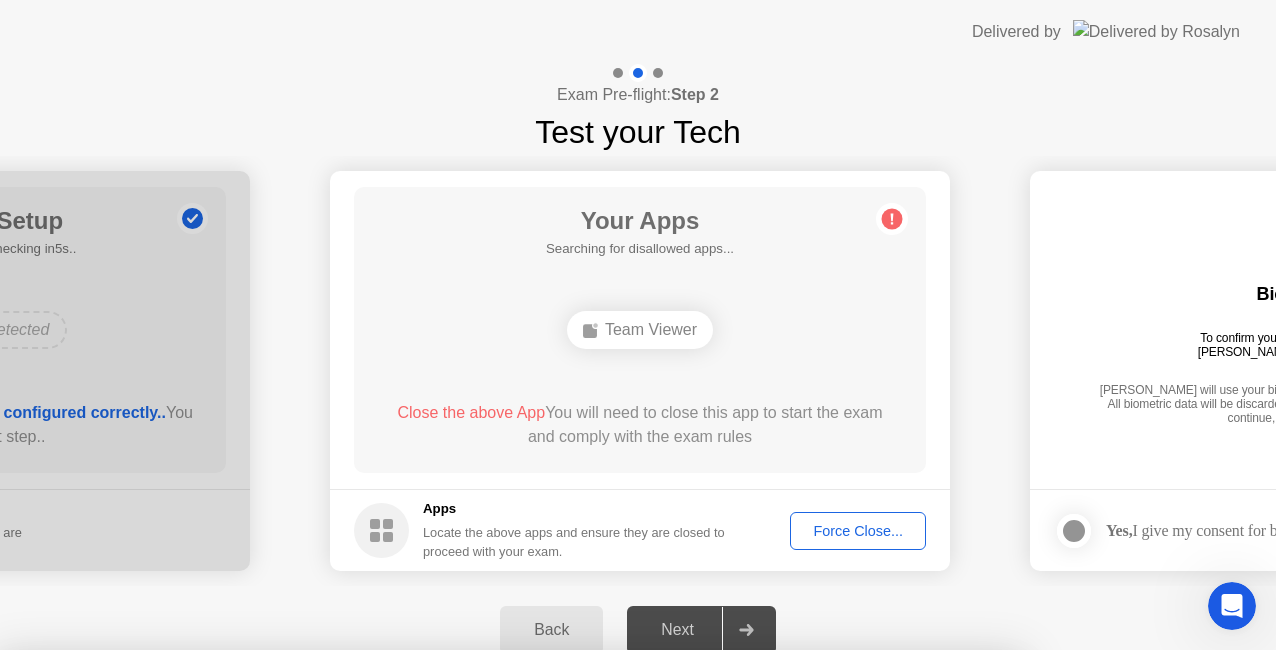 click on "Close" at bounding box center [429, 888] 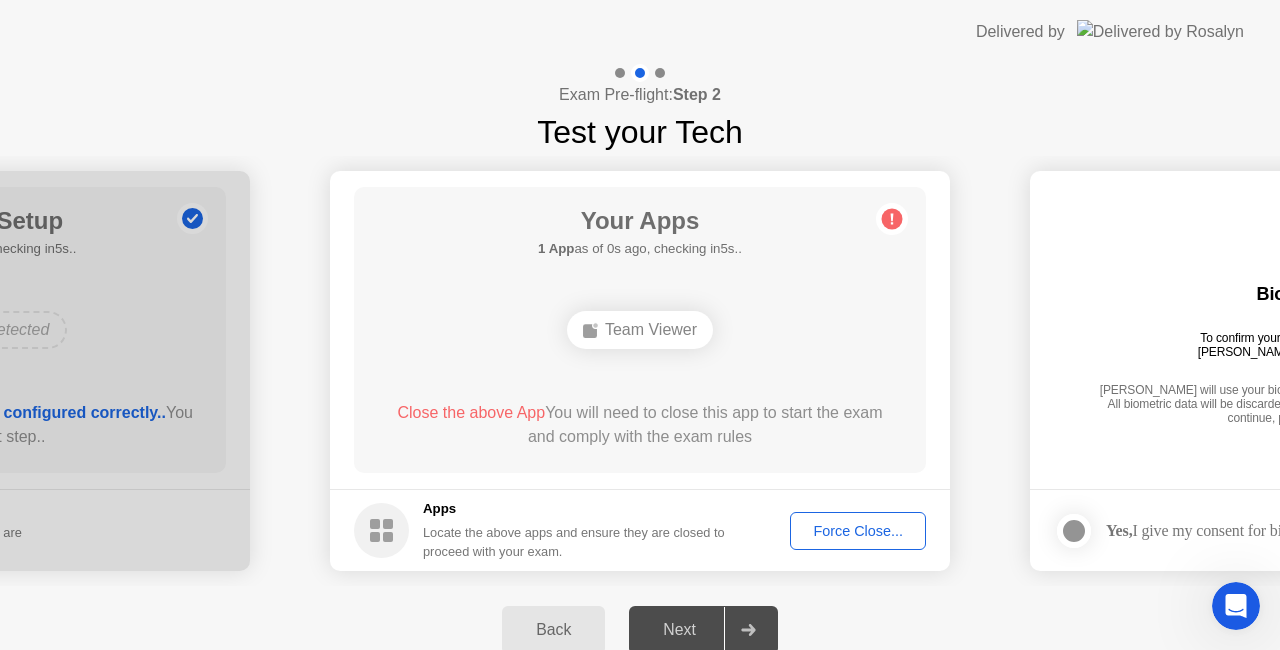 click on "Back" 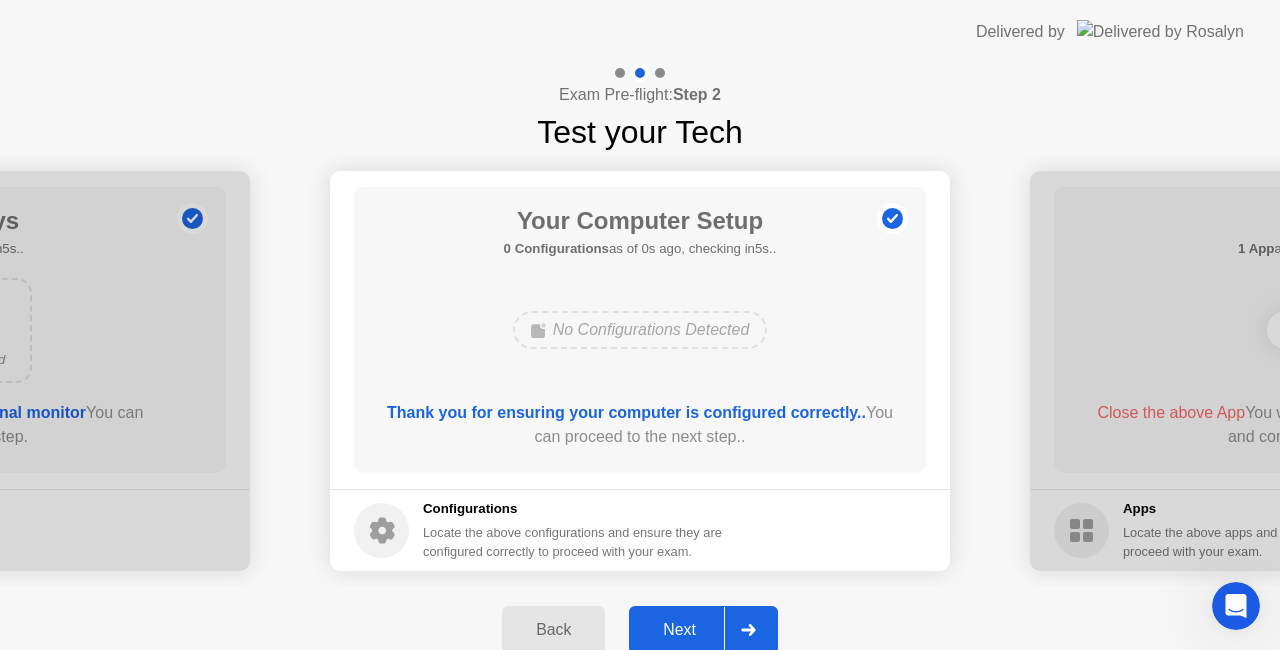 click 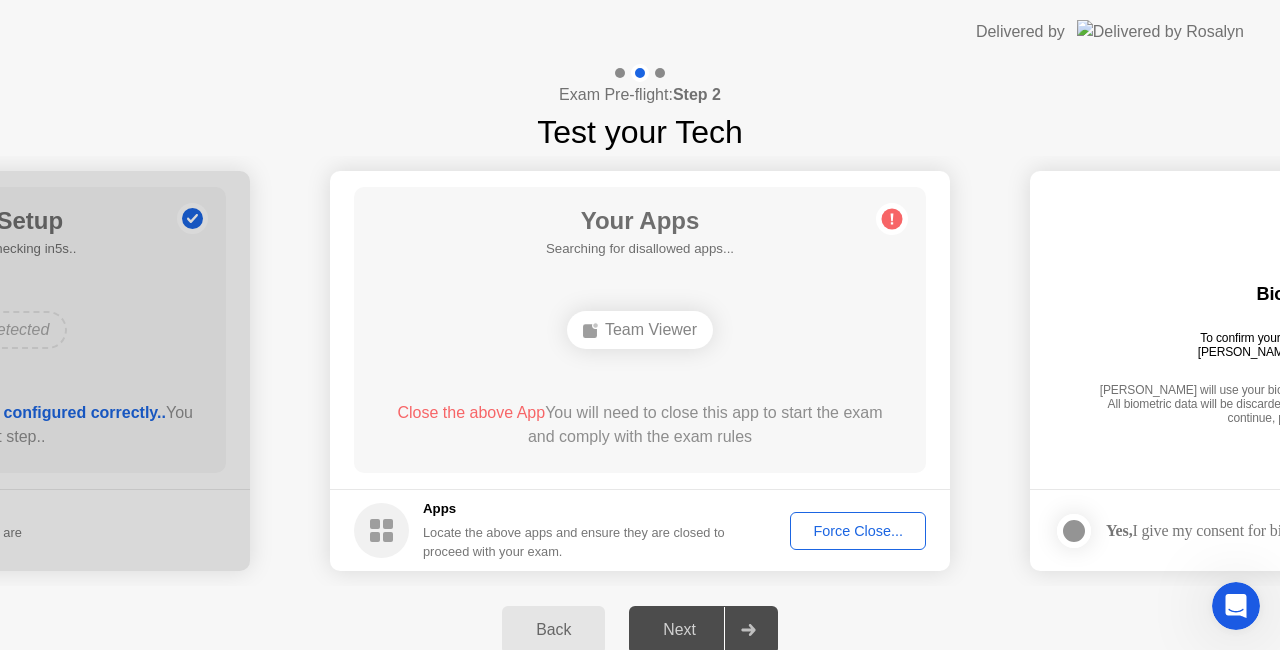 click 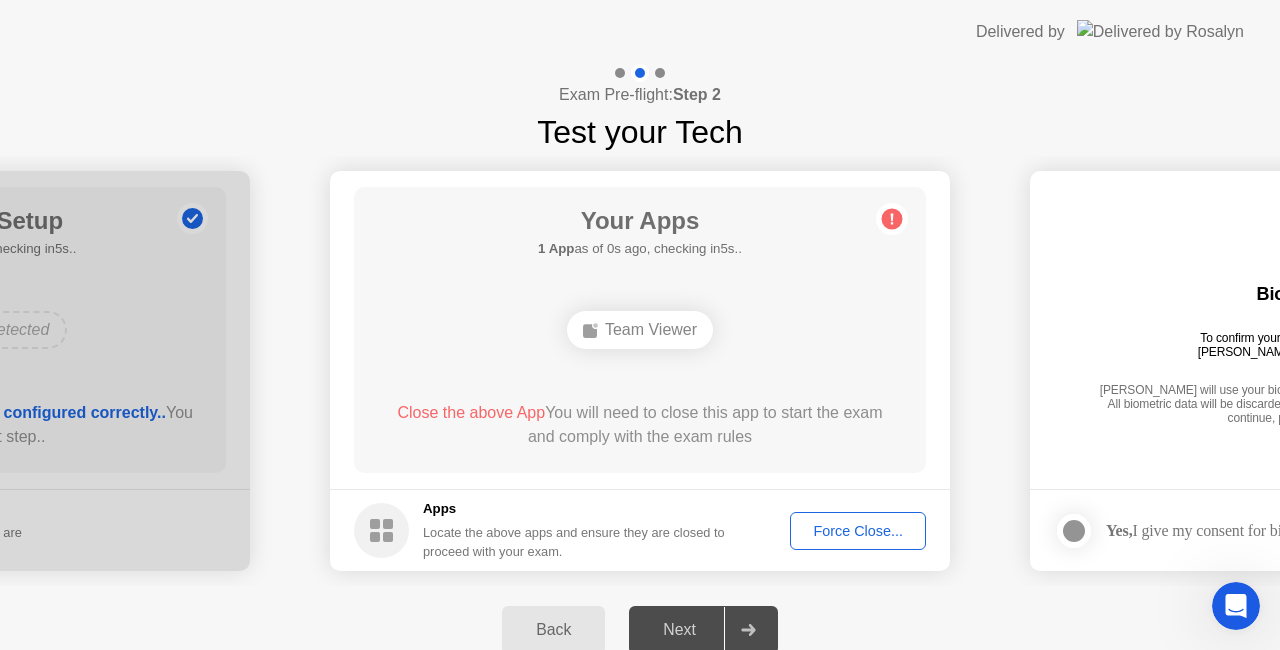 click 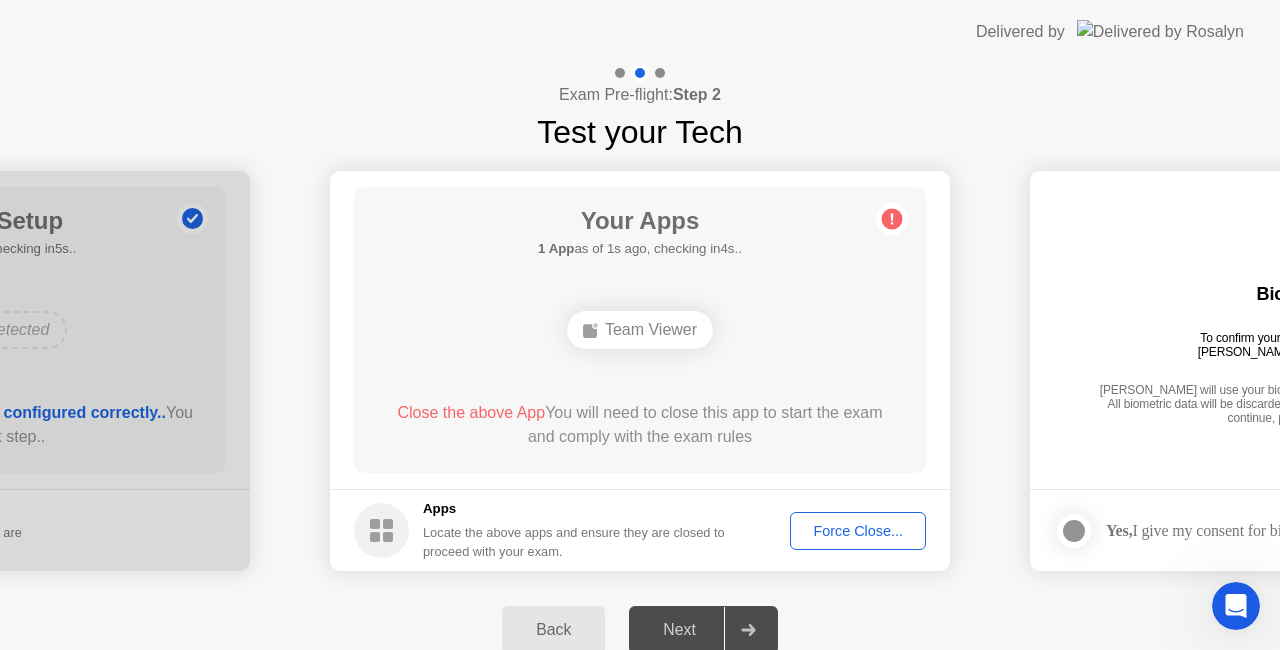drag, startPoint x: 587, startPoint y: 329, endPoint x: 650, endPoint y: 324, distance: 63.1981 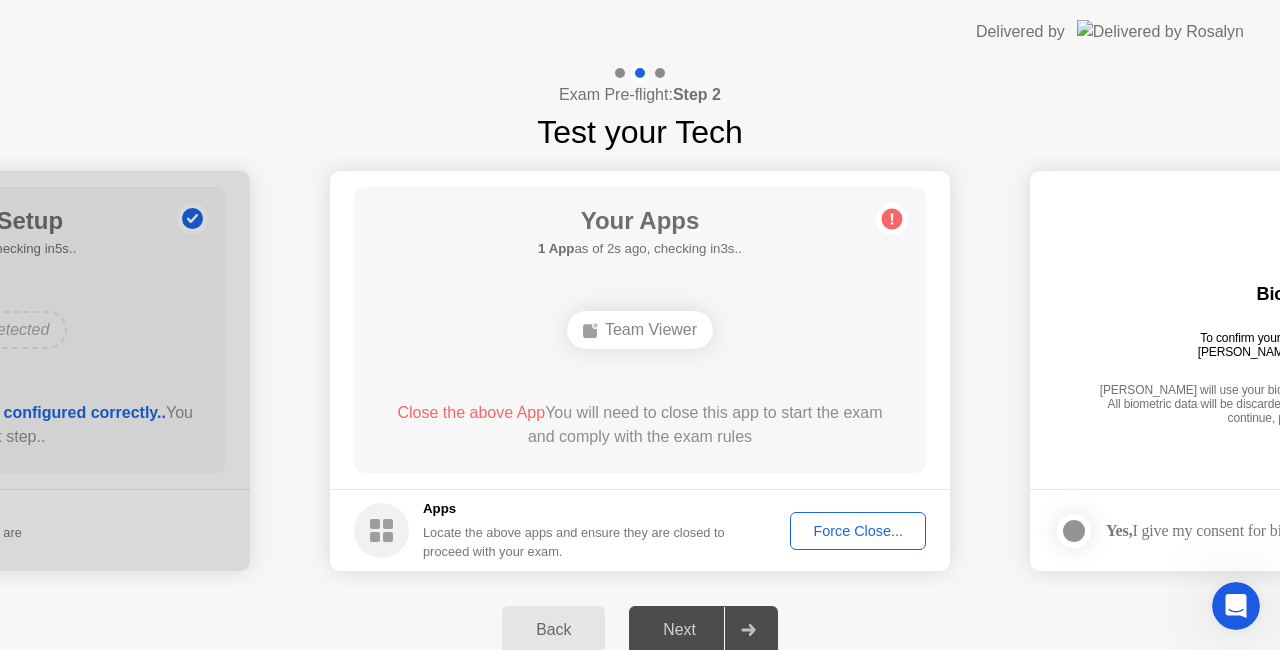 drag, startPoint x: 653, startPoint y: 322, endPoint x: 727, endPoint y: 331, distance: 74.54529 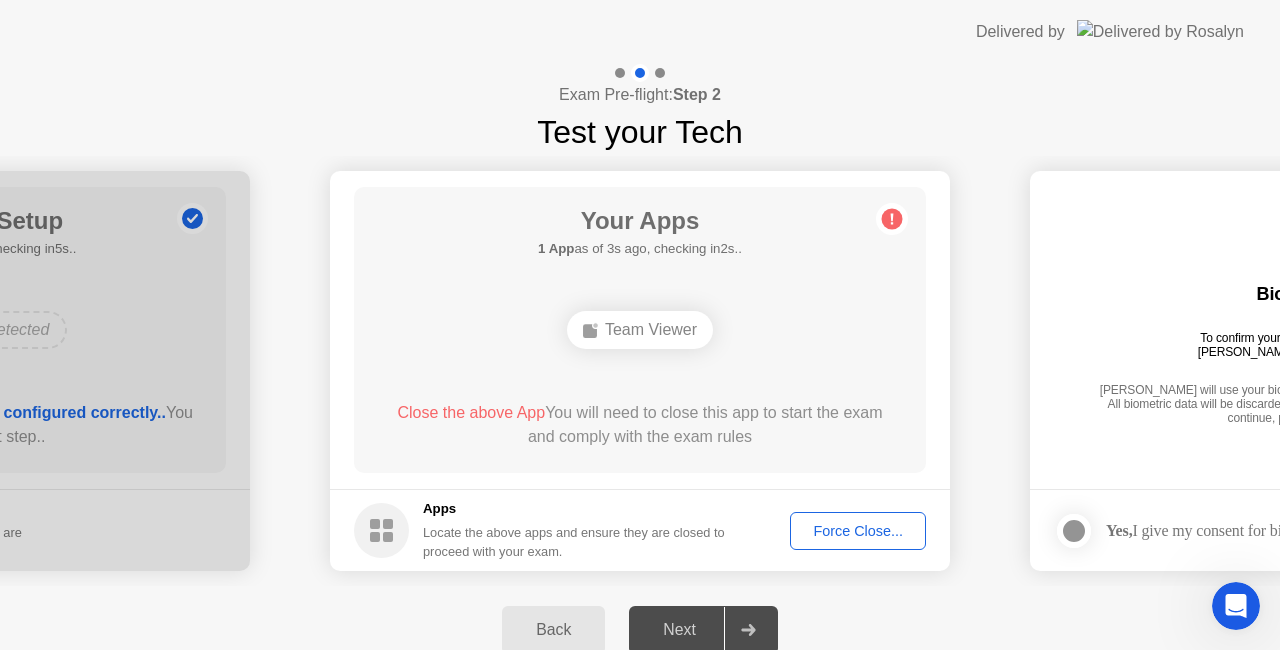 drag, startPoint x: 651, startPoint y: 325, endPoint x: 684, endPoint y: 330, distance: 33.37664 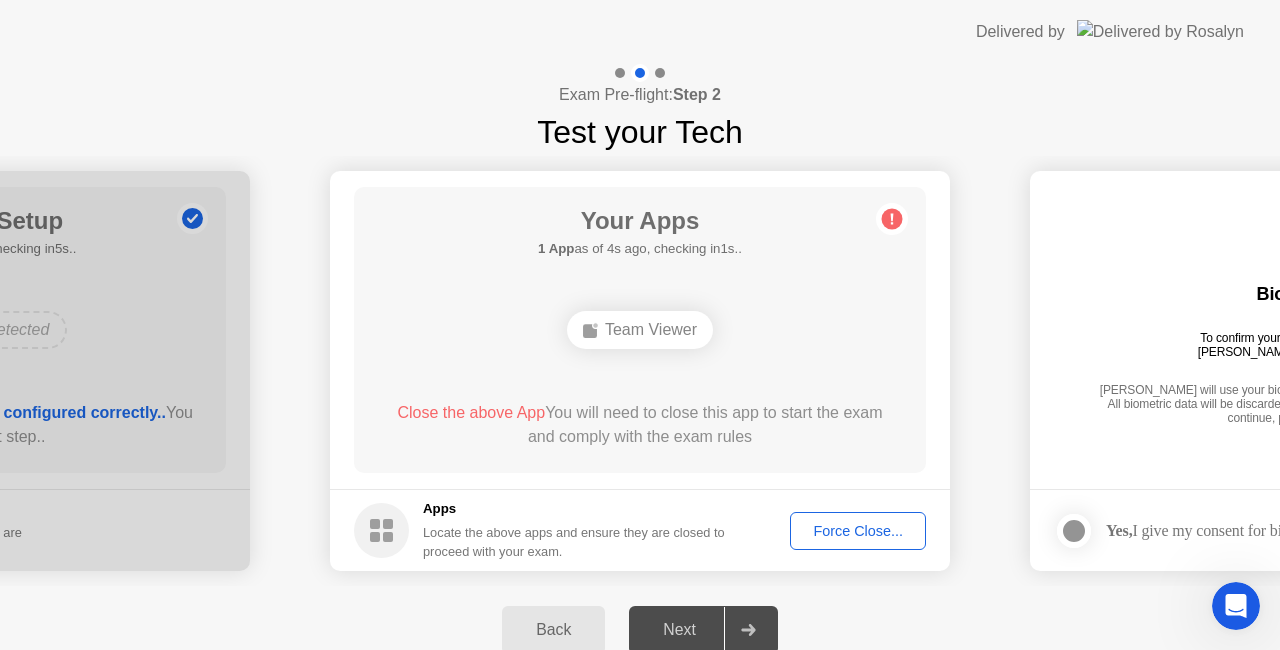 click on "Team Viewer" 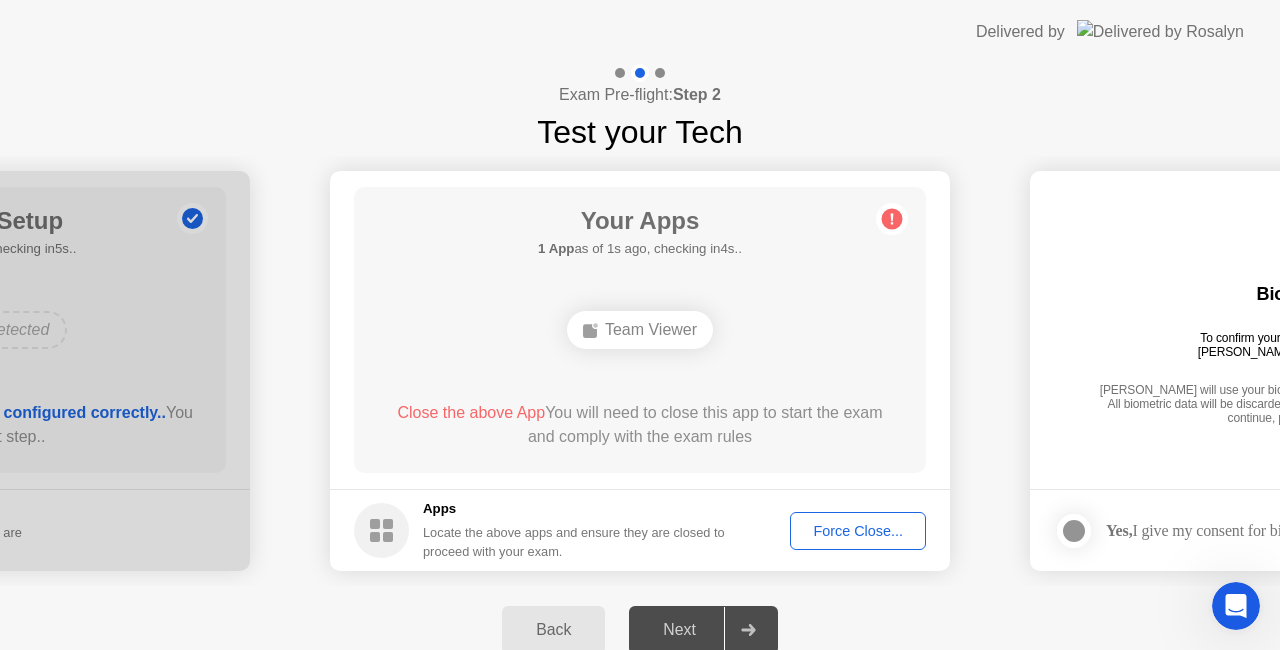 click on "Your Apps 1 App  as of 1s ago, checking in4s..  Team Viewer  Close the above App  You will need to close this app to start the exam and comply with the exam rules" 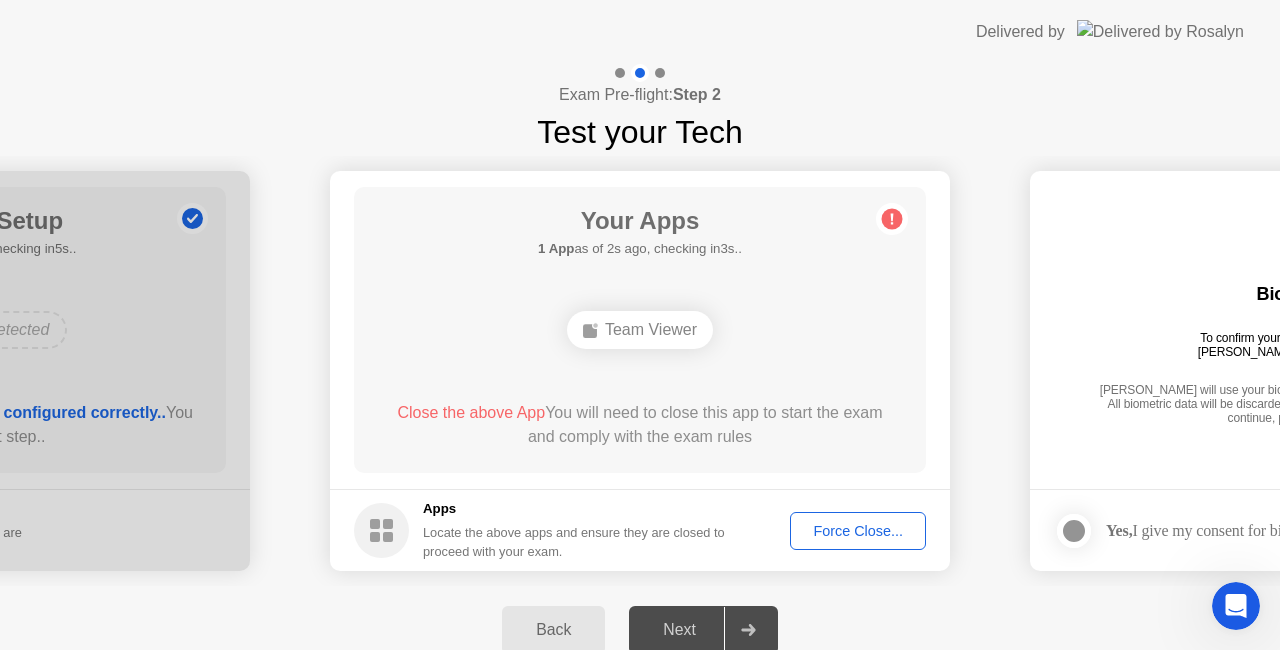 click on "Your Apps 1 App  as of 2s ago, checking in3s..  Team Viewer  Close the above App  You will need to close this app to start the exam and comply with the exam rules" 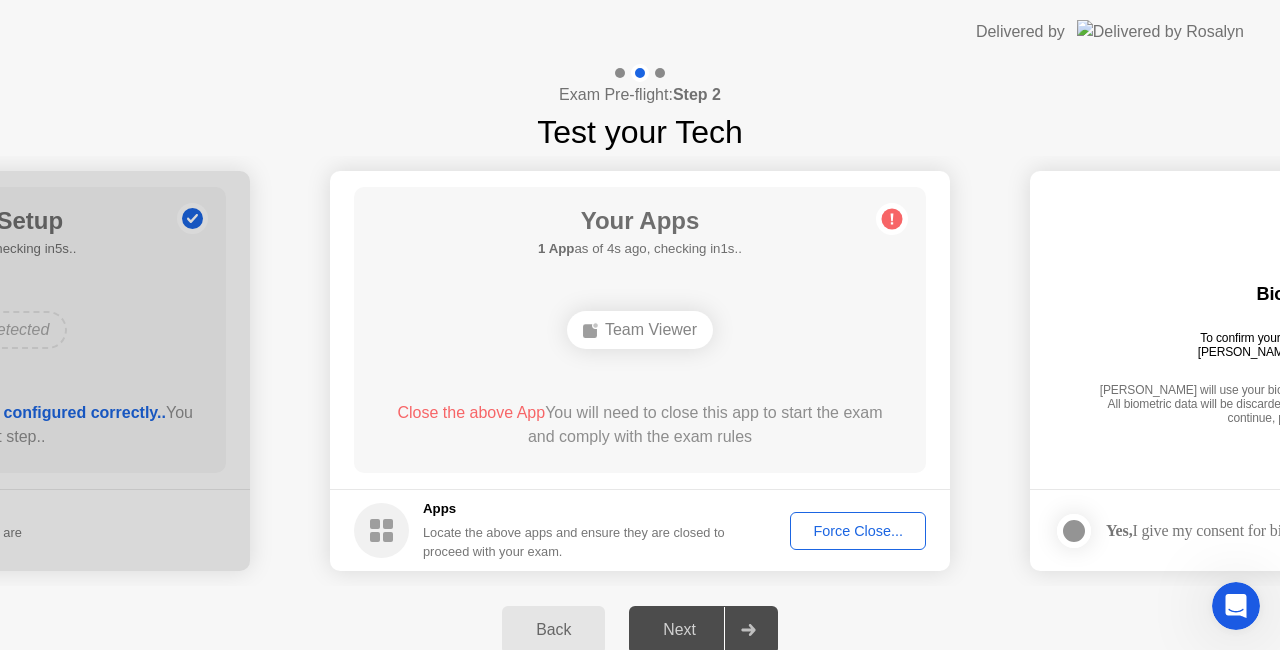 click on "Team Viewer" 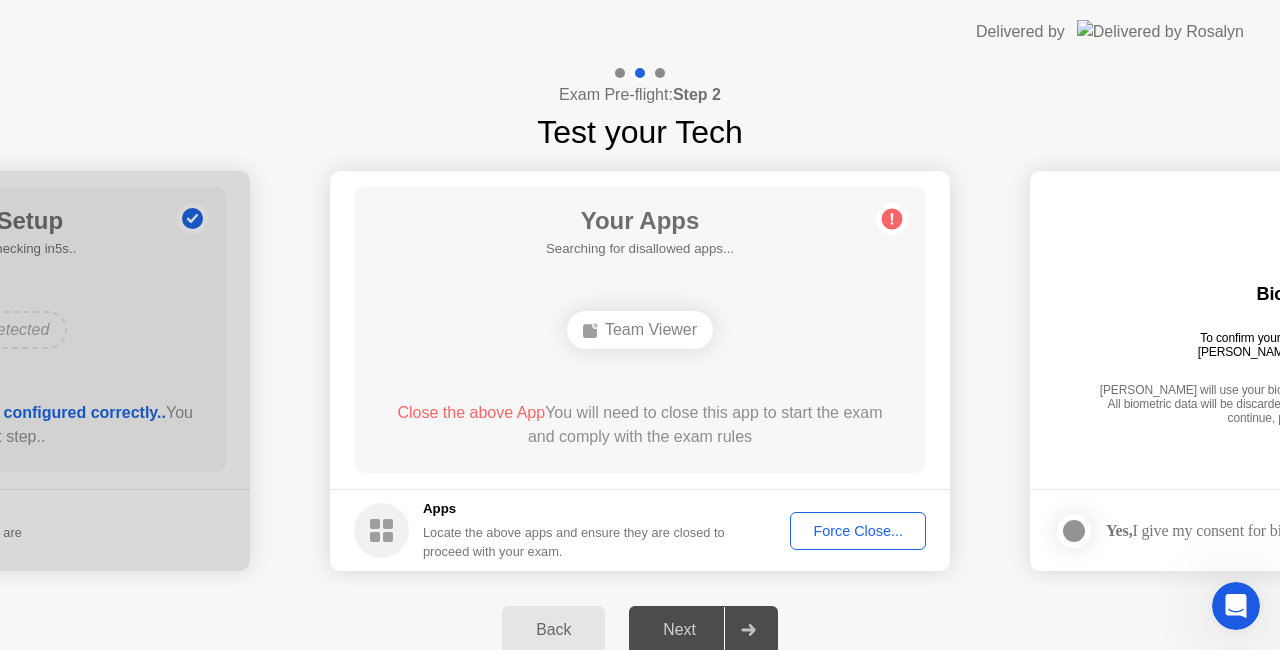 click on "Force Close..." 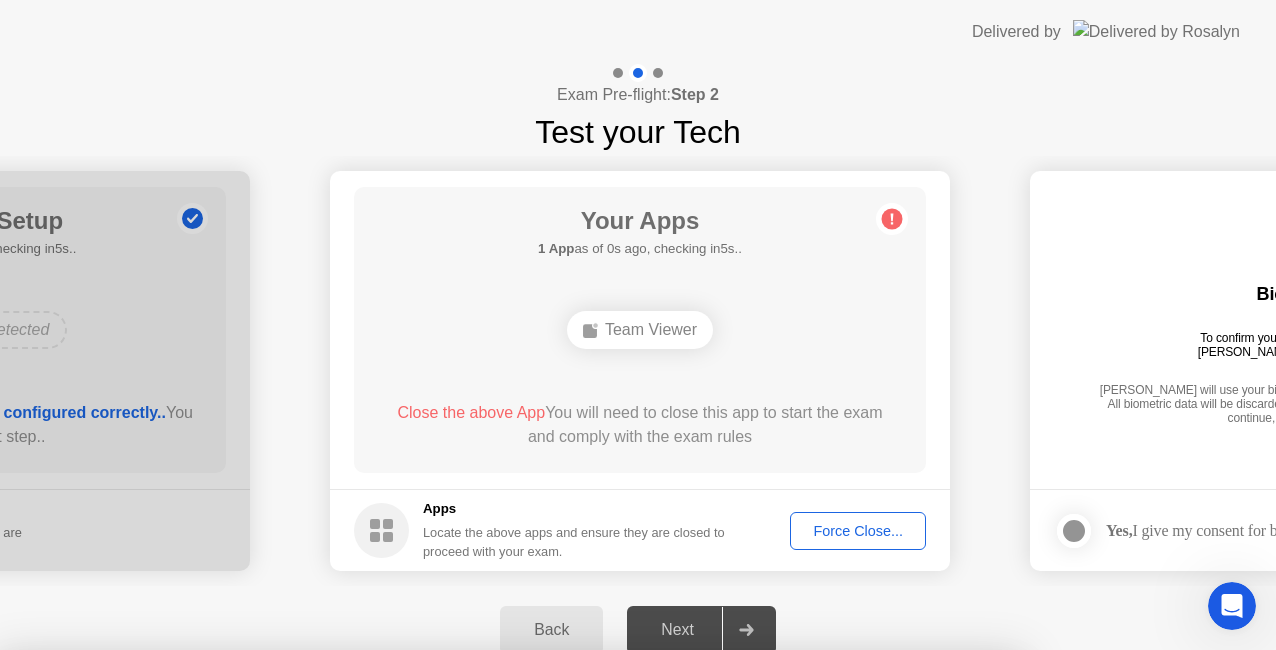 click on "Cancel" at bounding box center (440, 926) 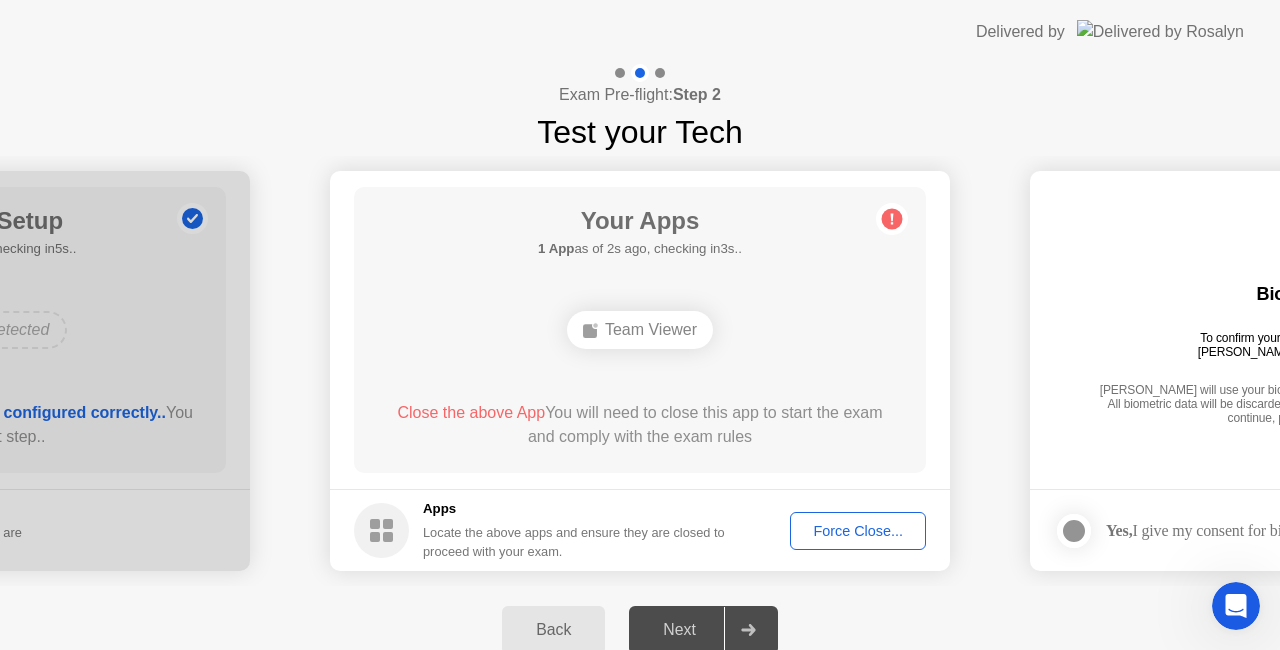 click on "Force Close..." 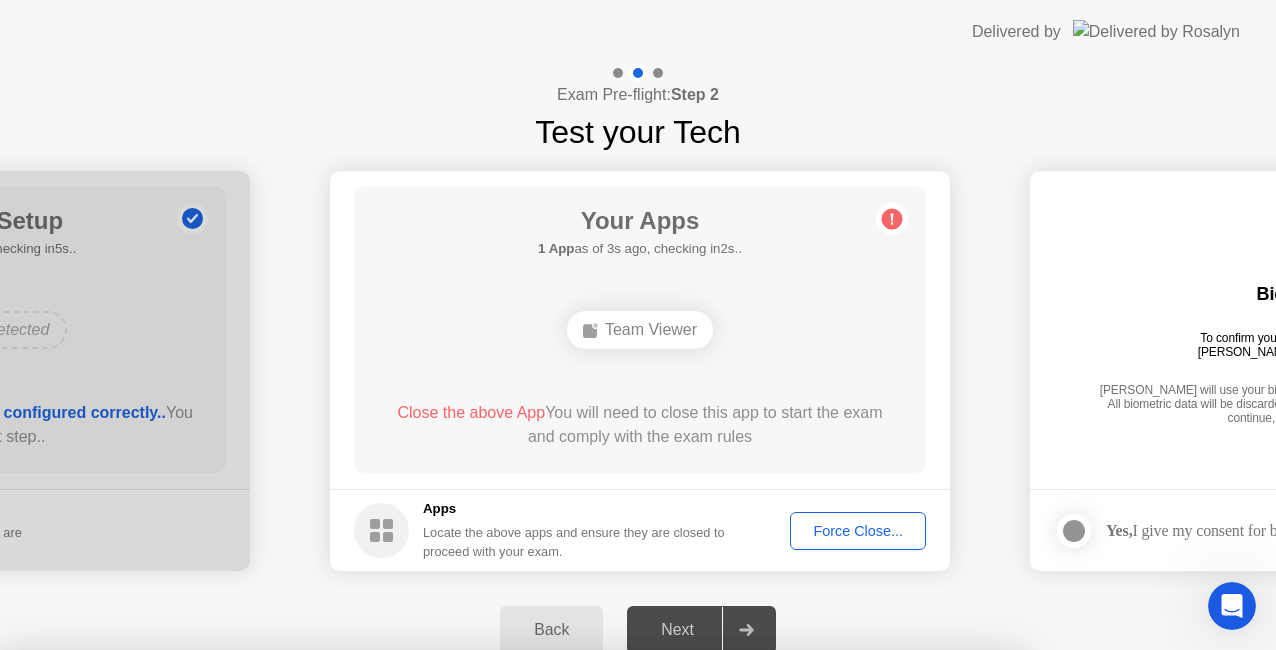 click on "Learn more about closing apps" at bounding box center (510, 803) 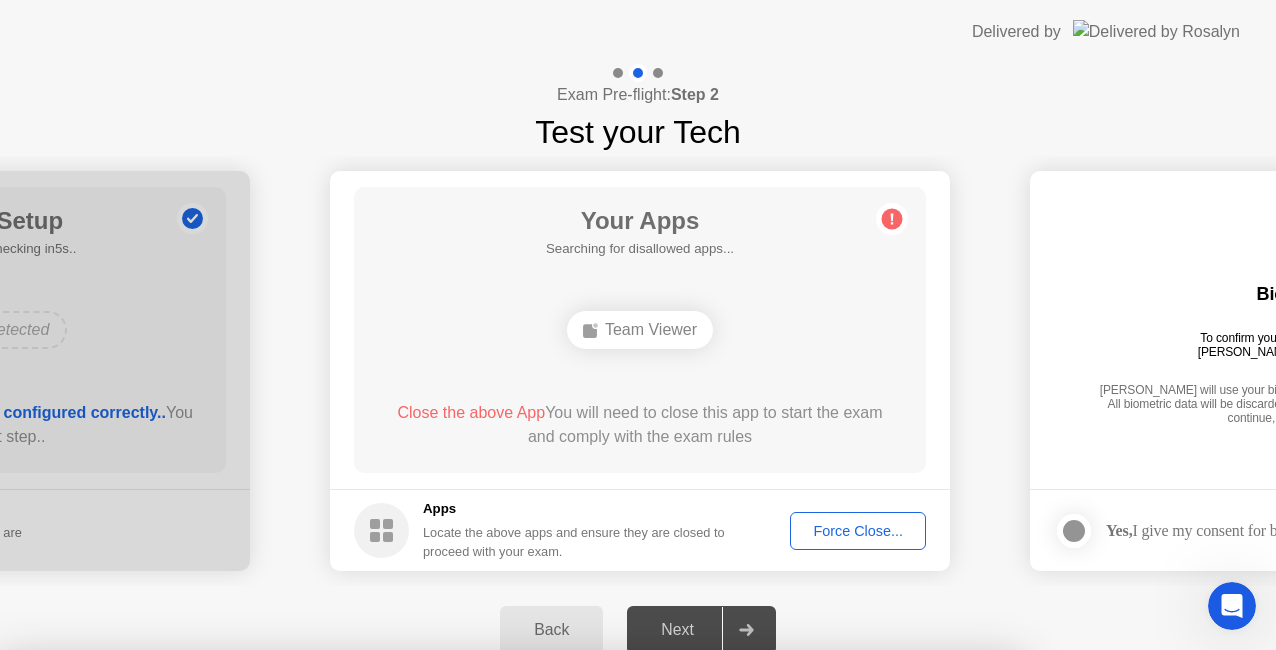 click on "Cancel" at bounding box center [440, 926] 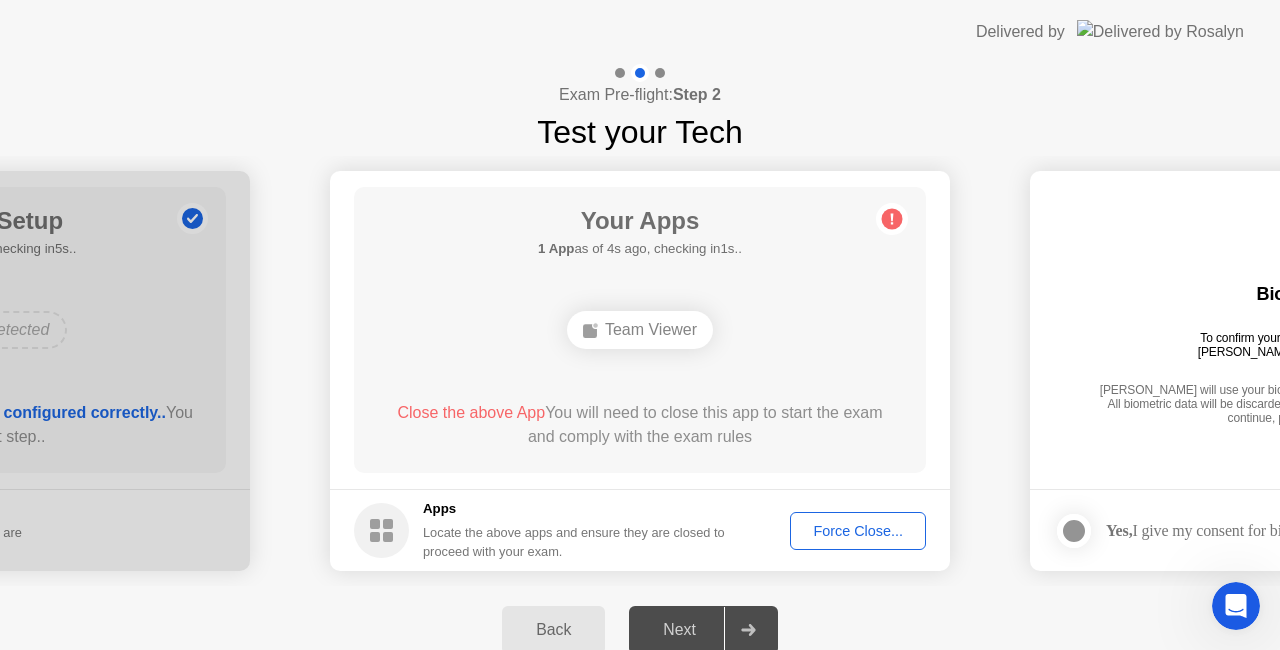 click on "Force Close..." 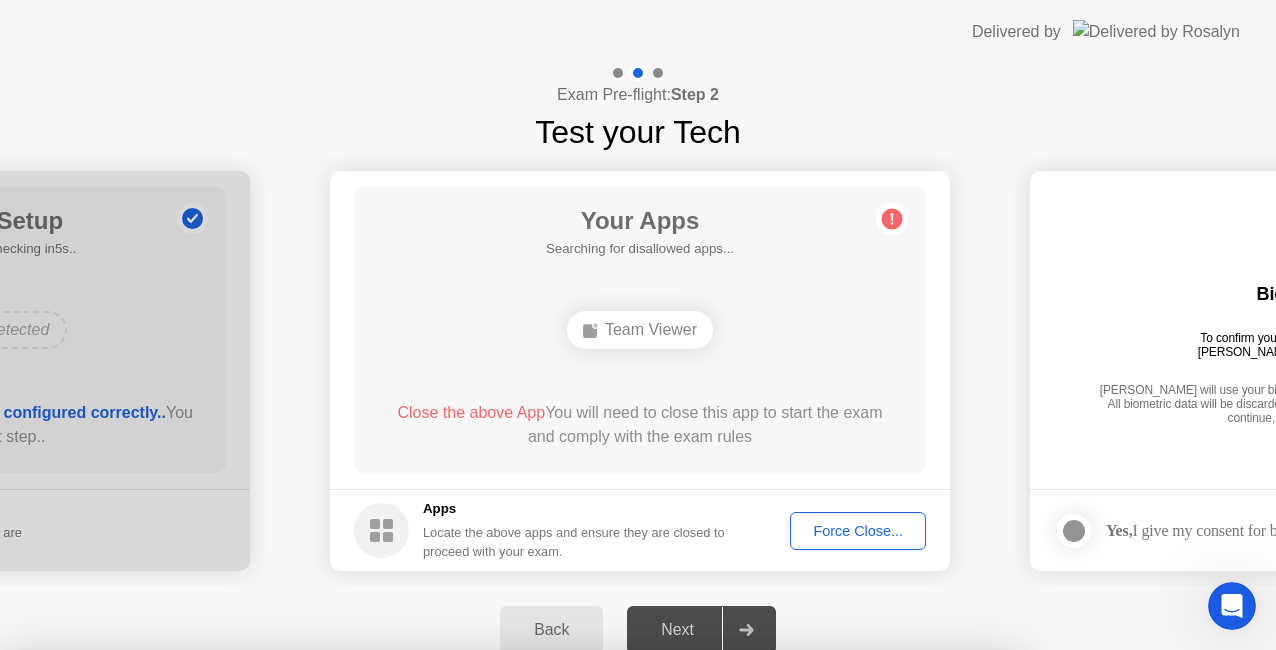 click on "Confirm" at bounding box center (577, 926) 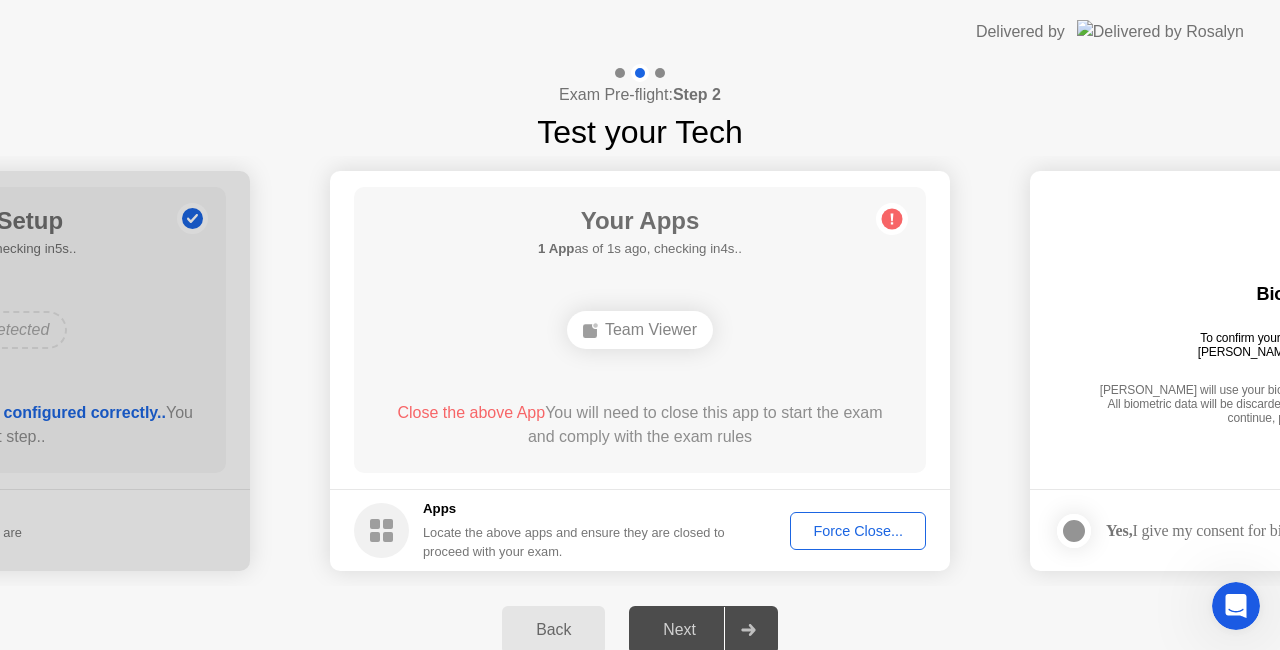 drag, startPoint x: 1206, startPoint y: 530, endPoint x: 1016, endPoint y: 605, distance: 204.26698 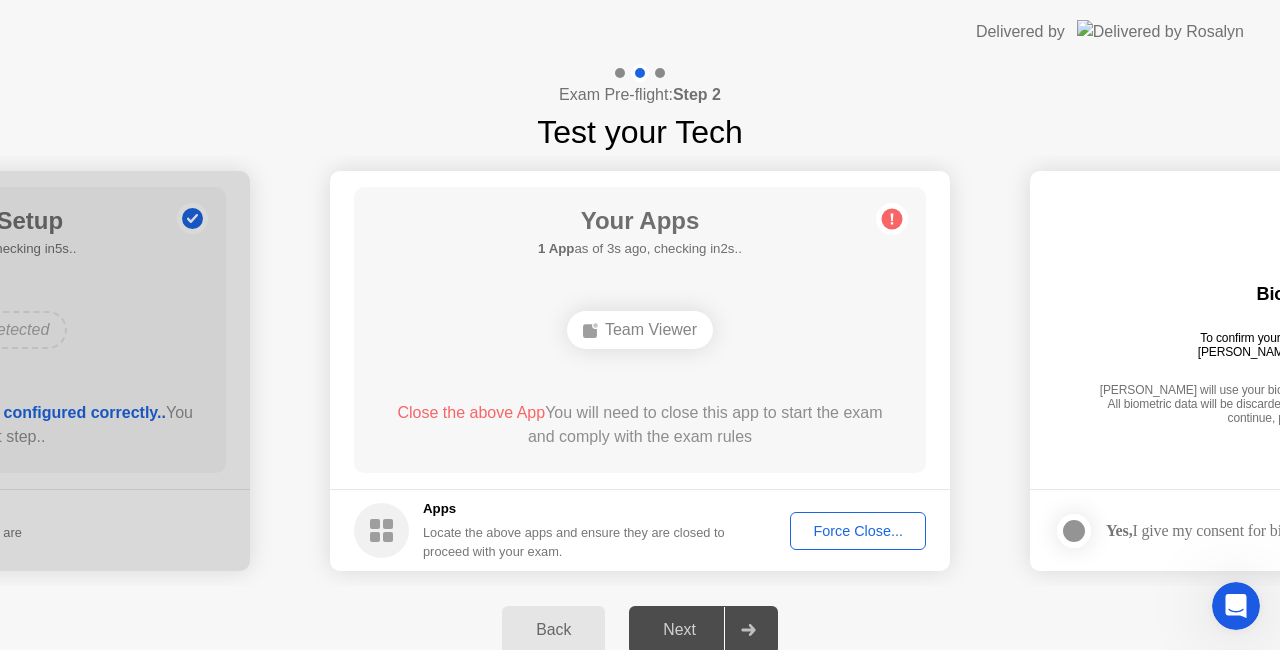 click on "Back" 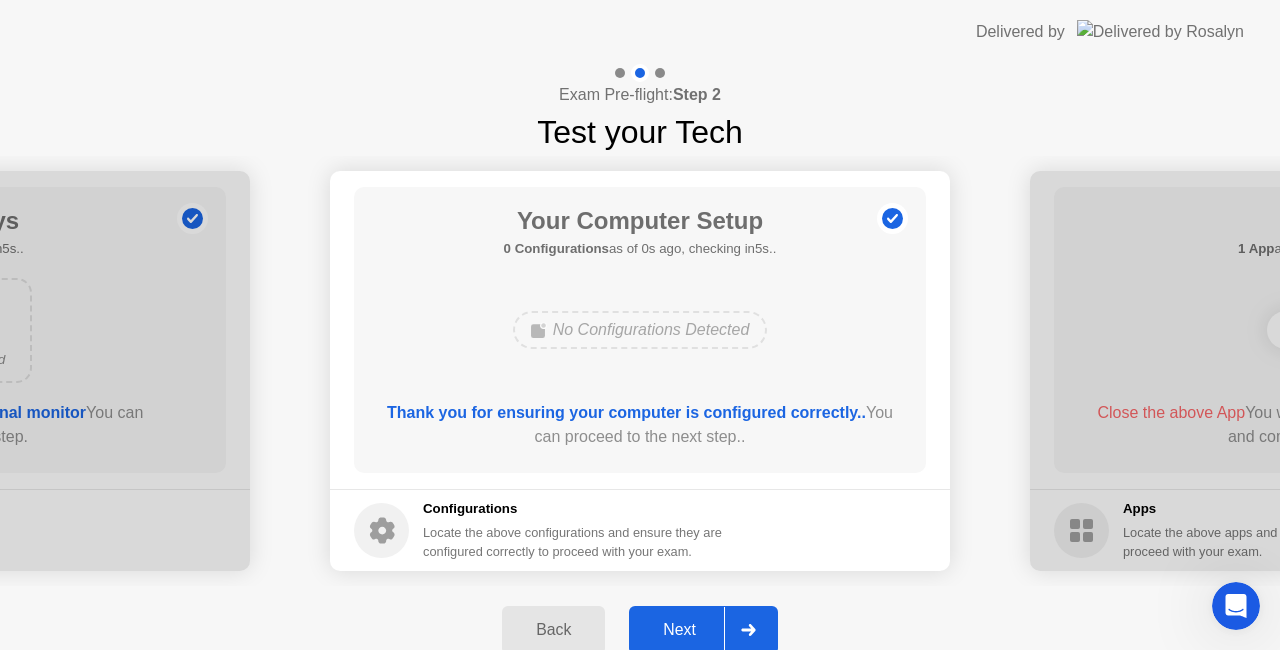 click on "Back" 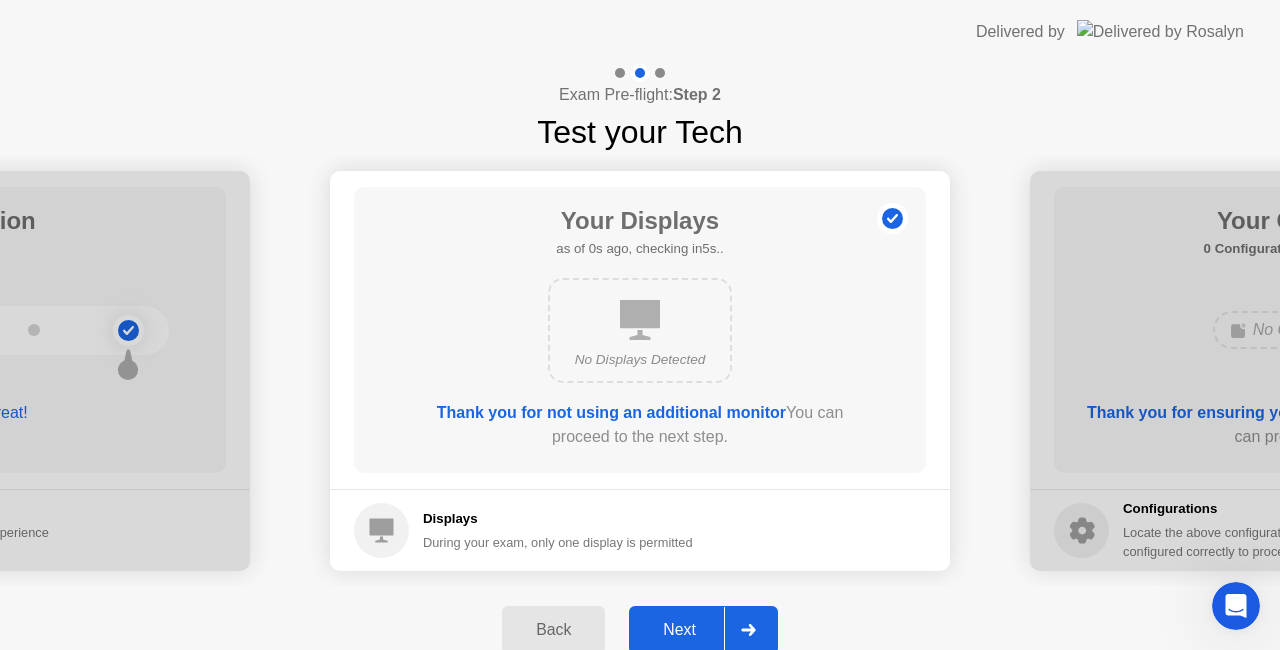 click on "Back" 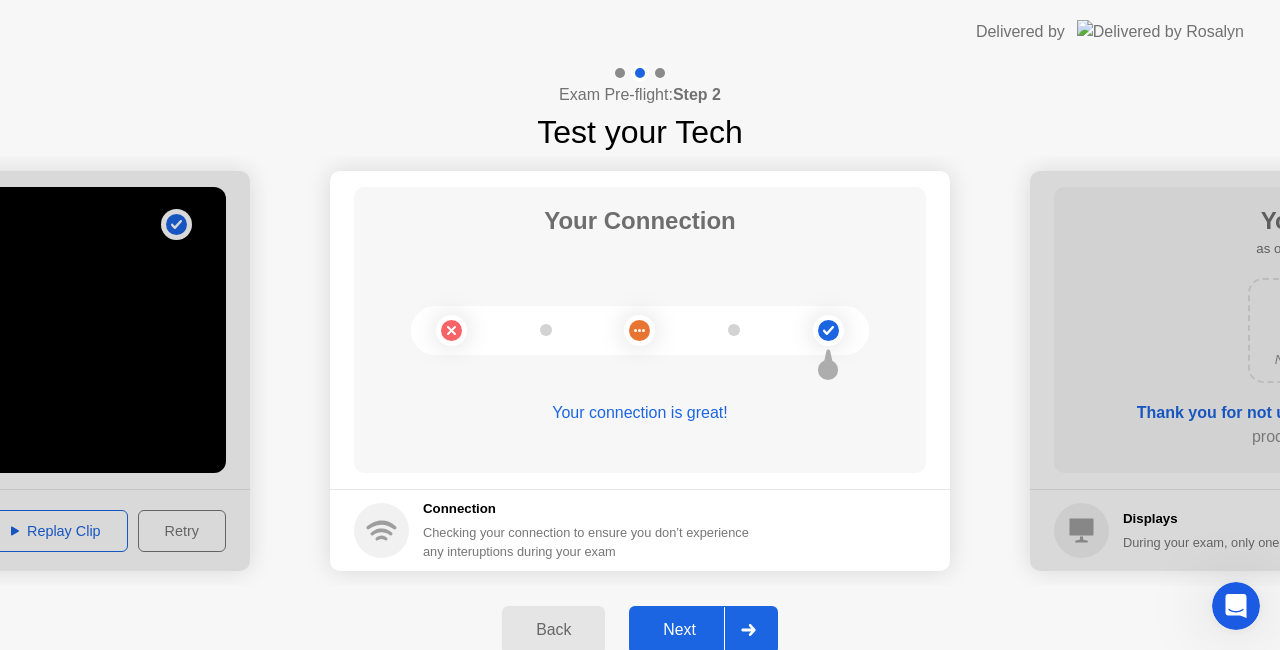 click on "Back" 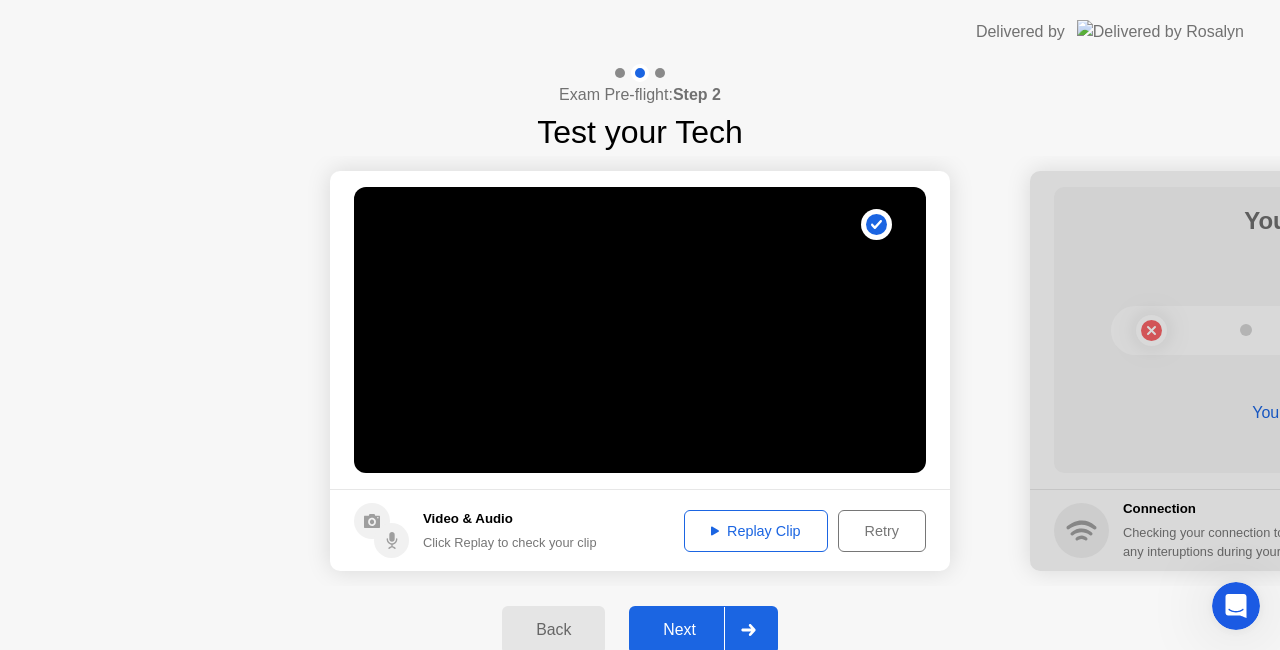 click on "Next" 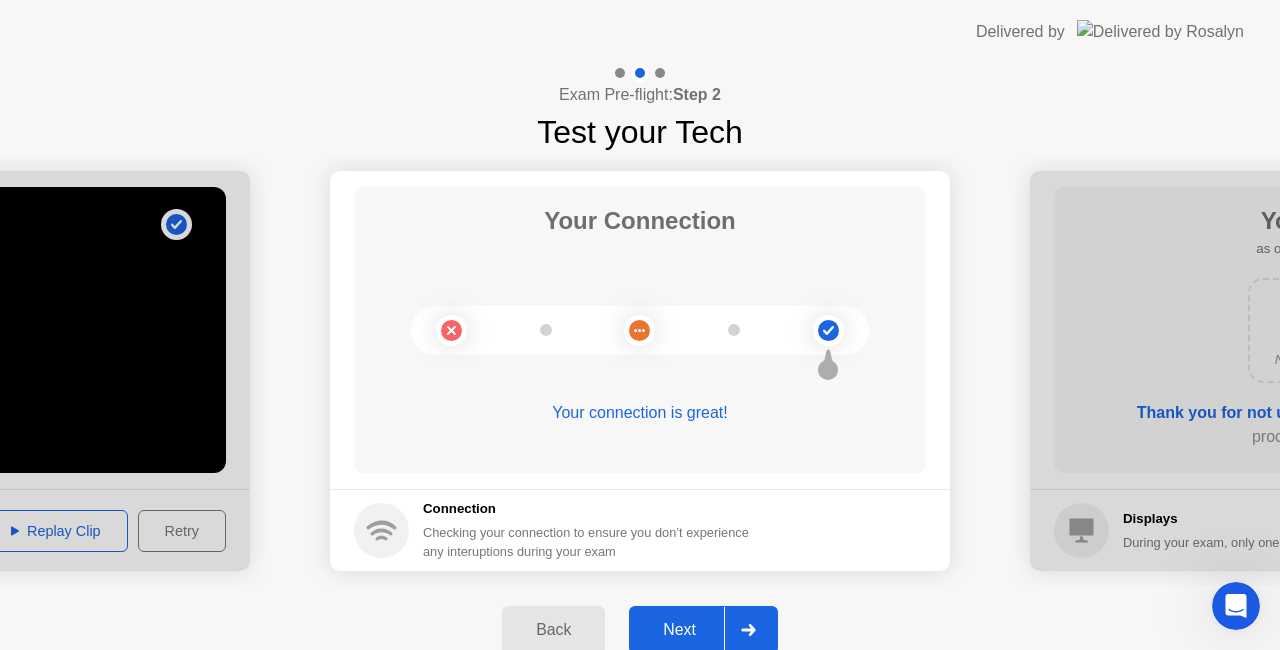 click on "Next" 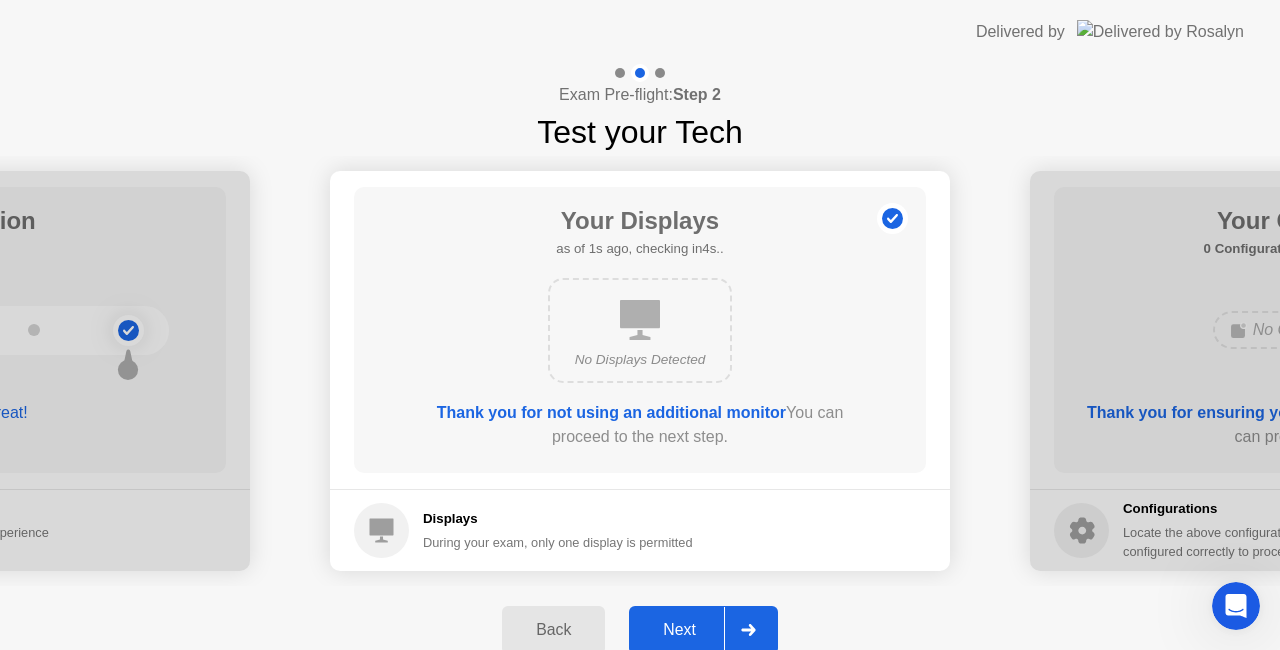 click on "Next" 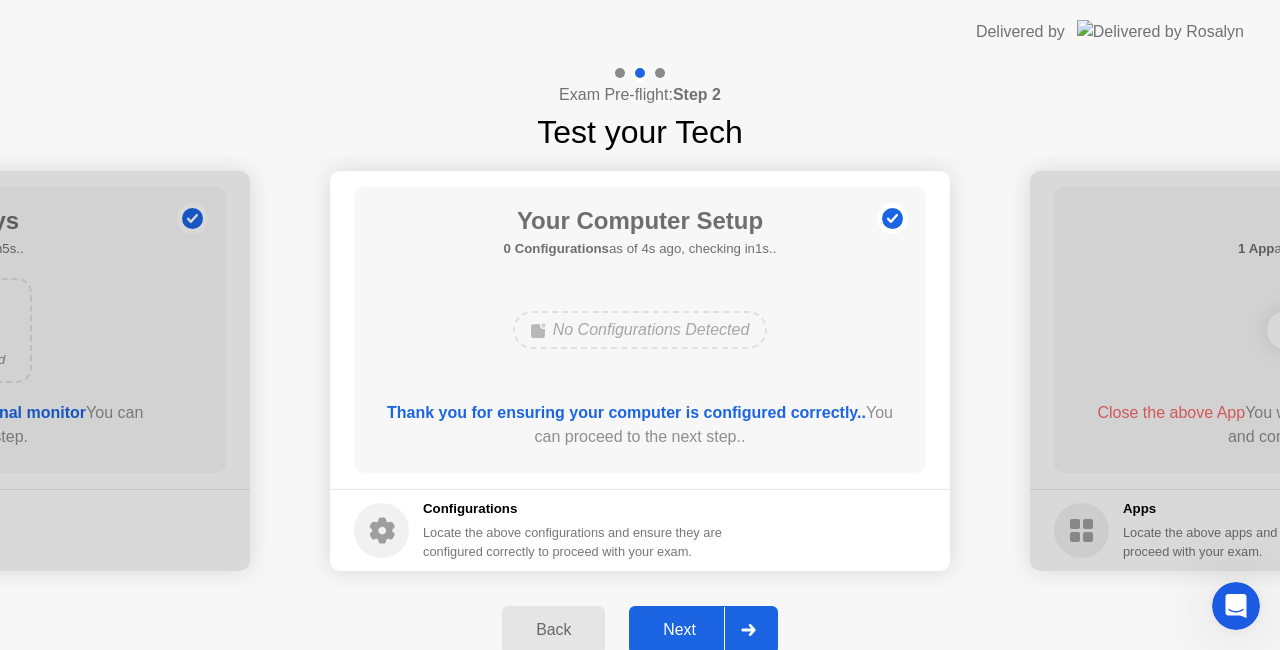 click on "Thank you for ensuring your computer is configured correctly.." 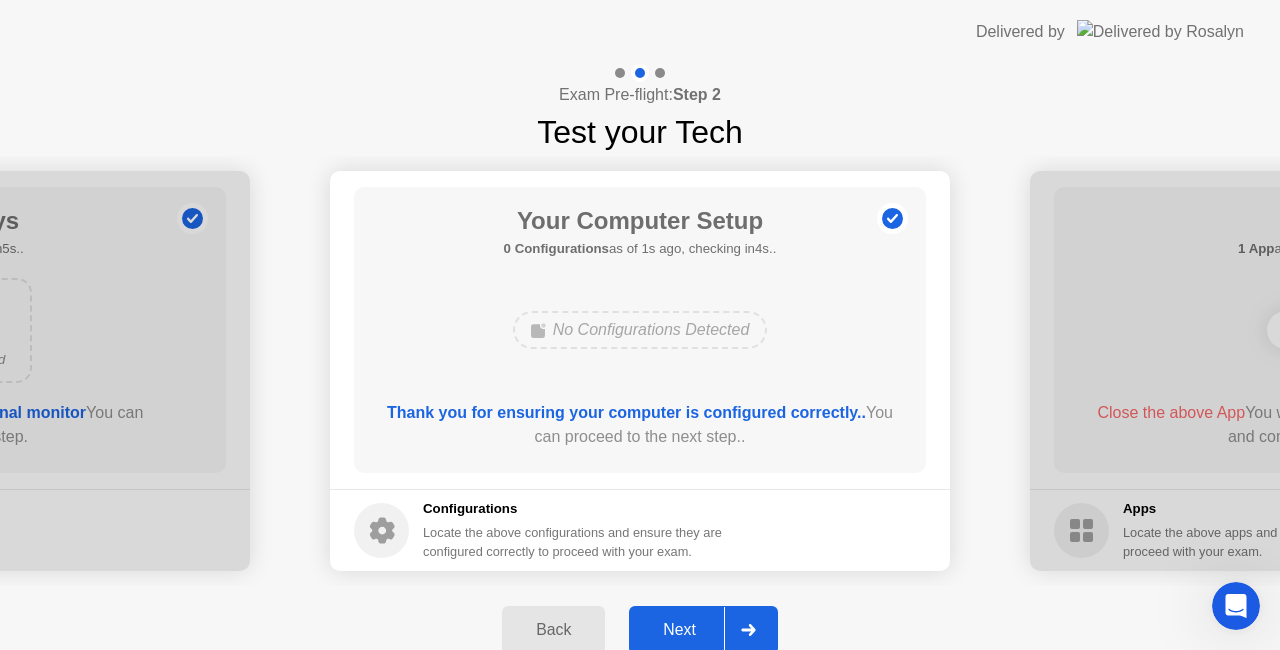 click on "Next" 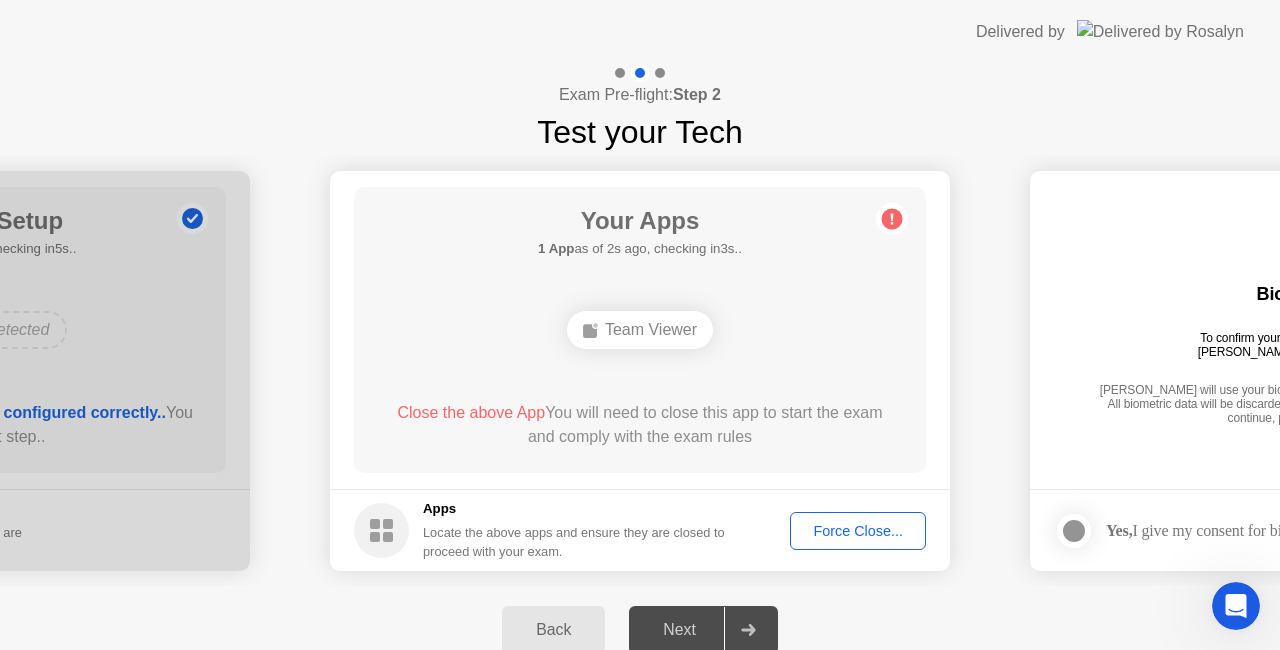 click on "Team Viewer" 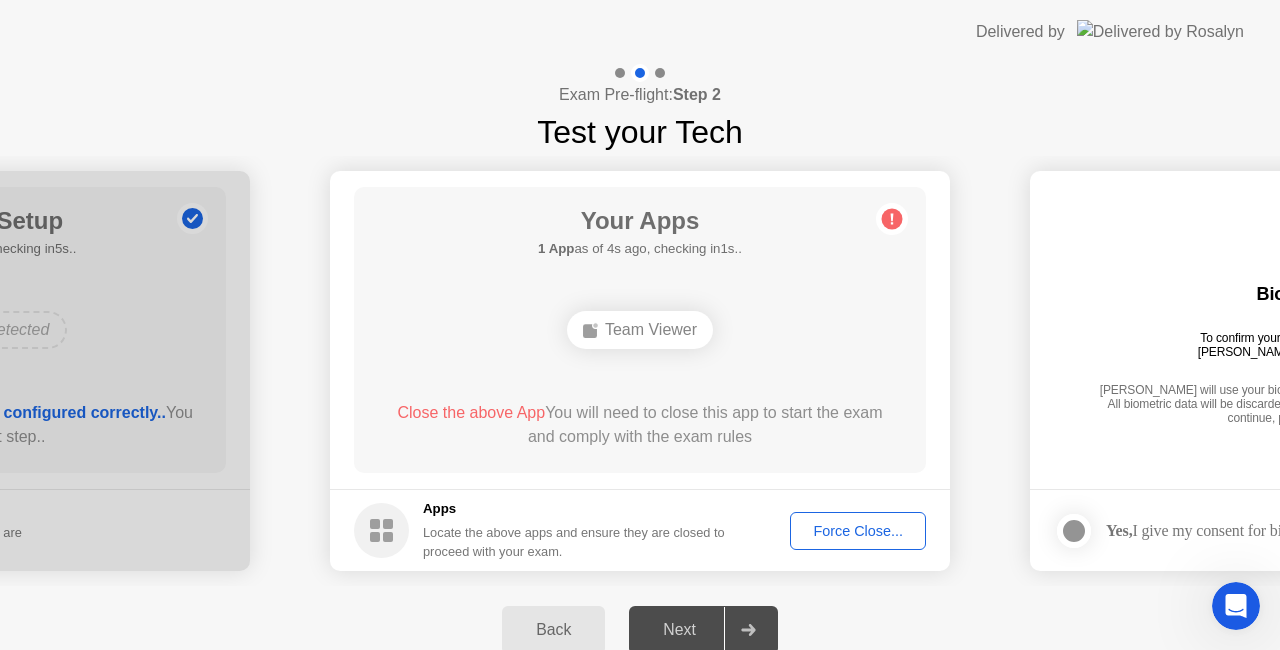 click on "Force Close..." 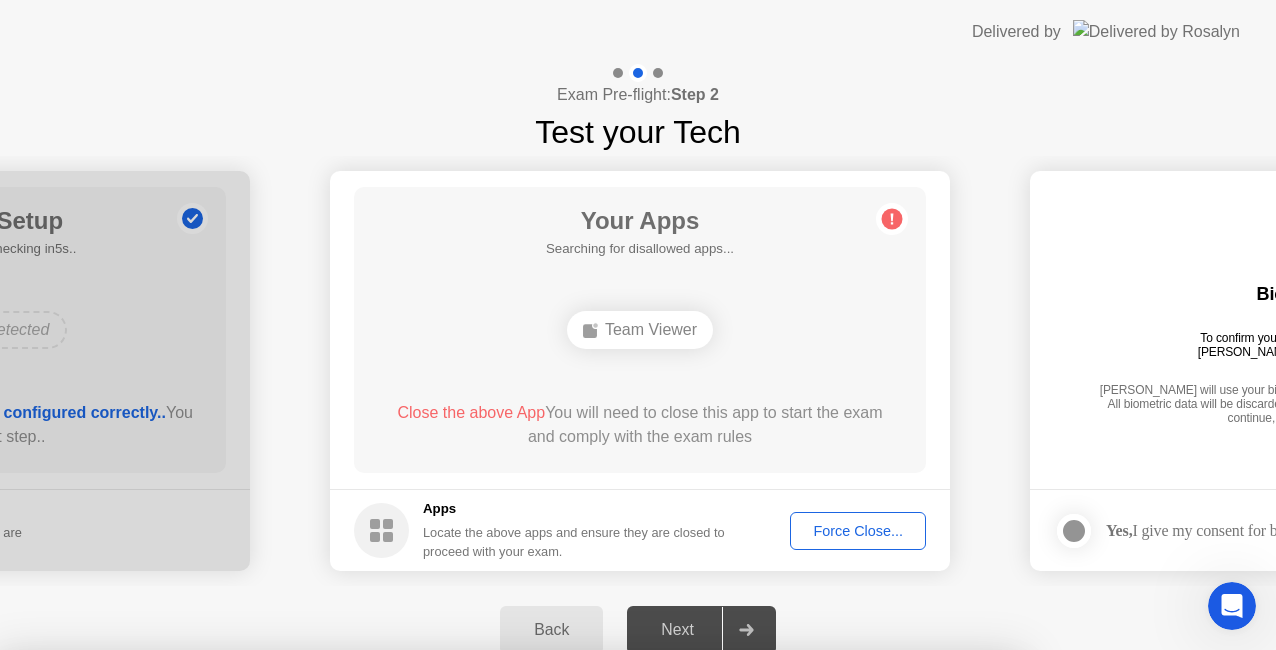 click on "Learn more about closing apps" at bounding box center [510, 803] 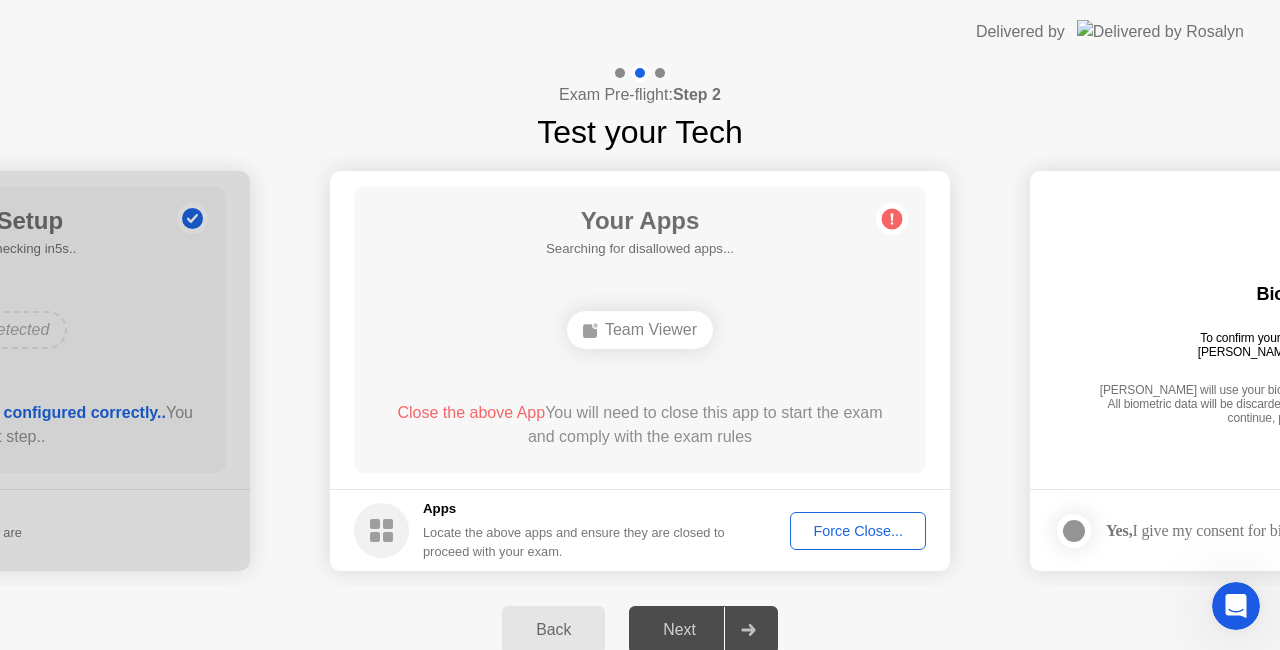type 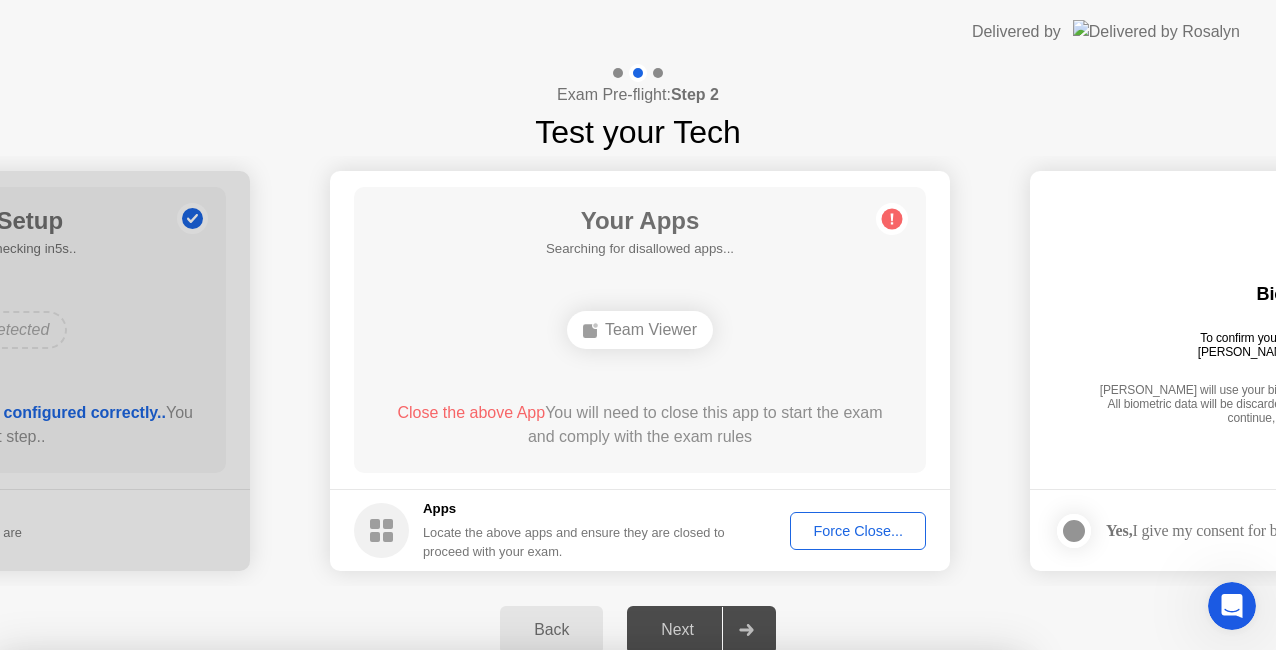 click on "Close" at bounding box center (429, 888) 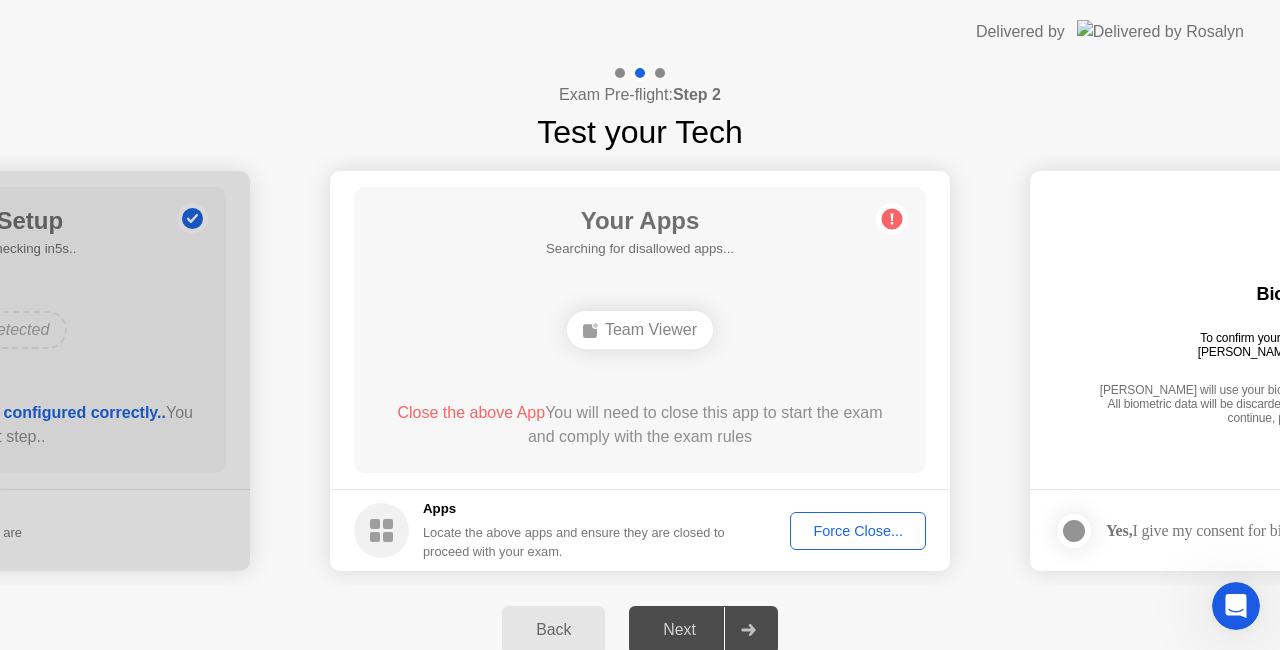 click on "Back" 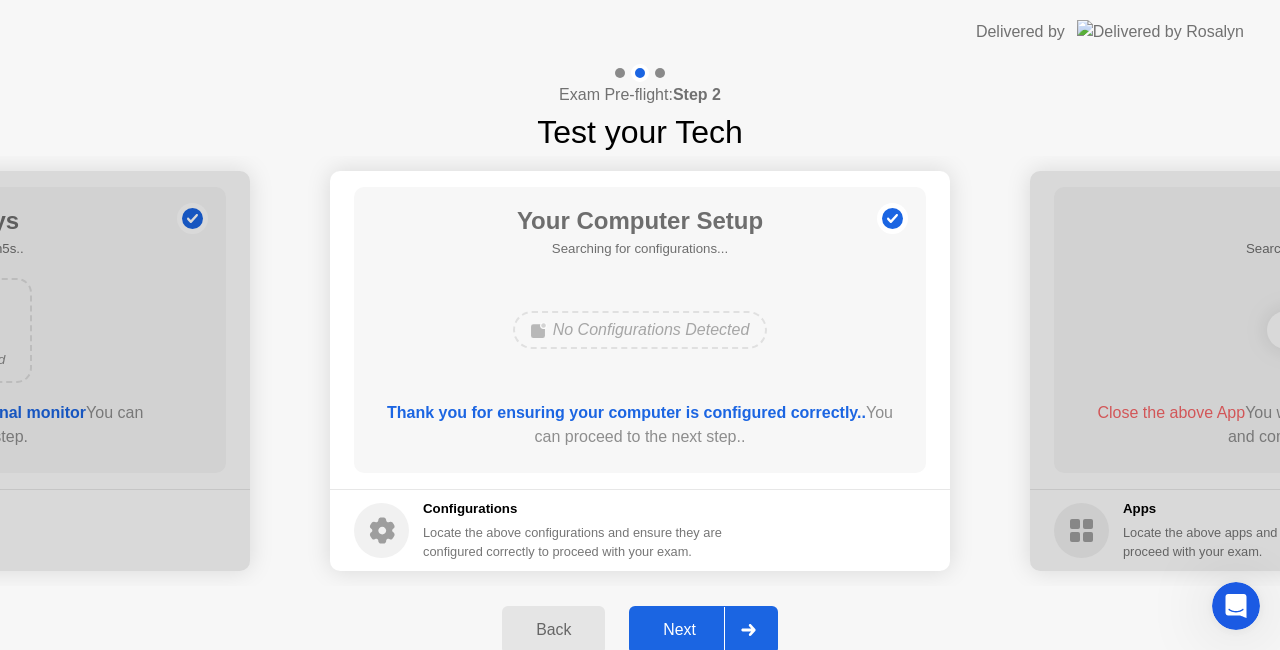 click on "Next" 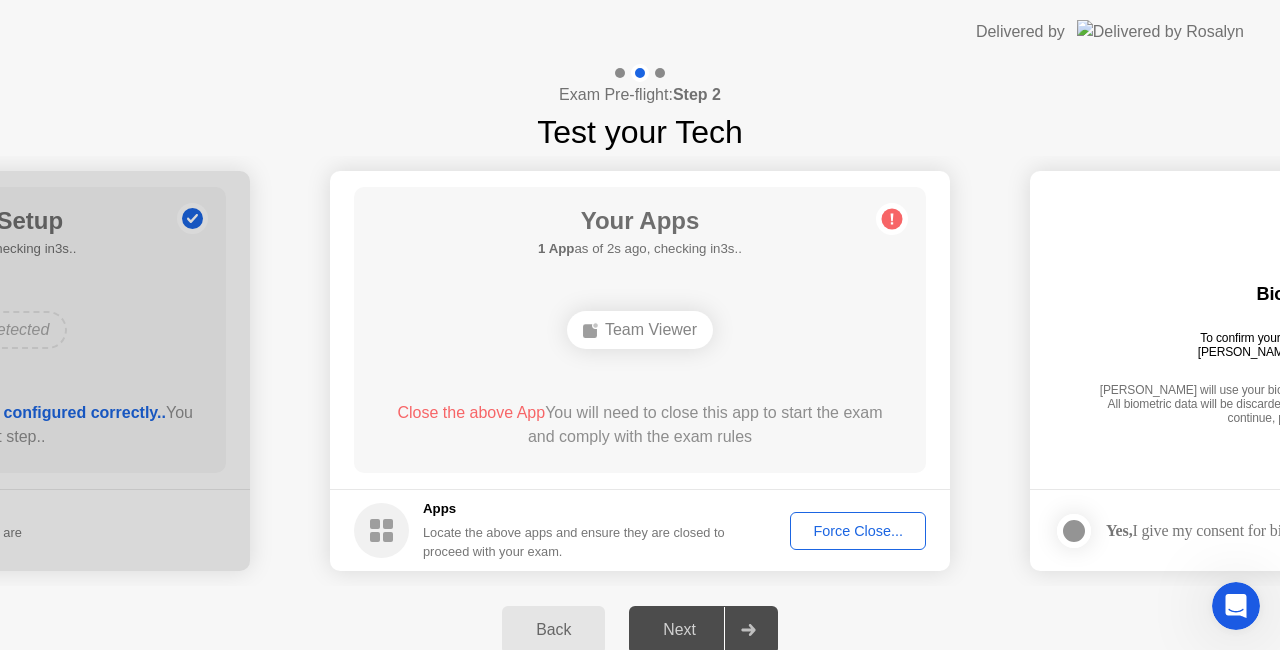 click on "Force Close..." 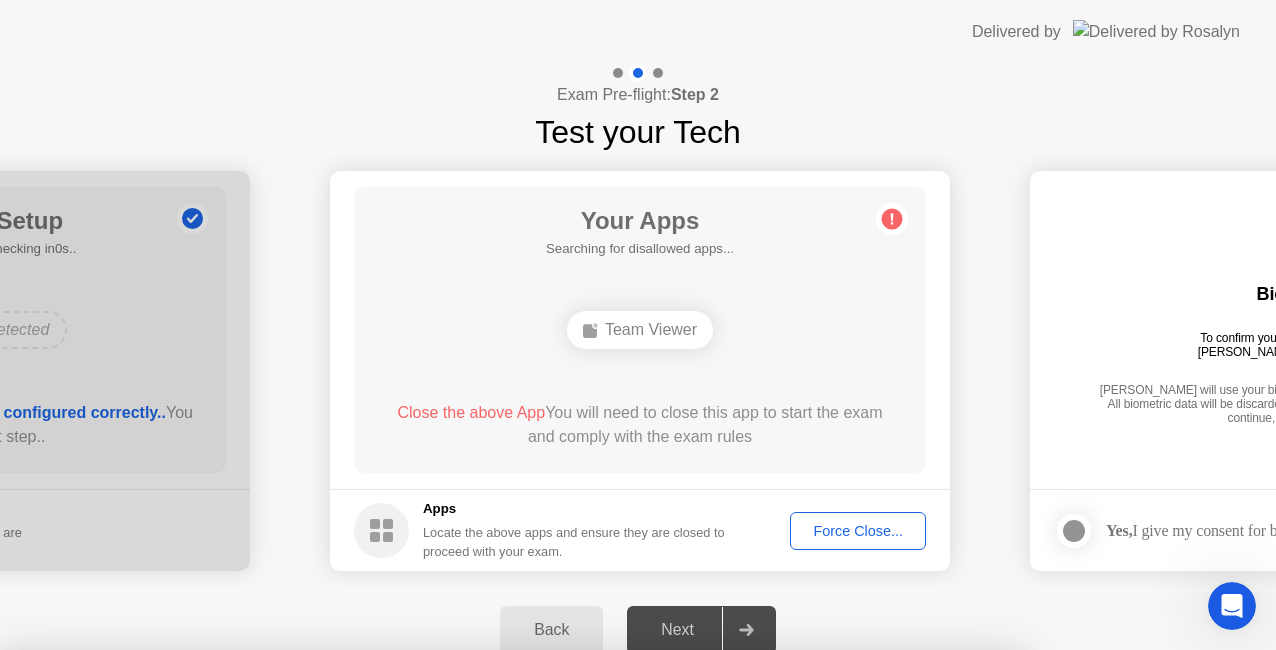 click on "Learn more about closing apps" at bounding box center [510, 803] 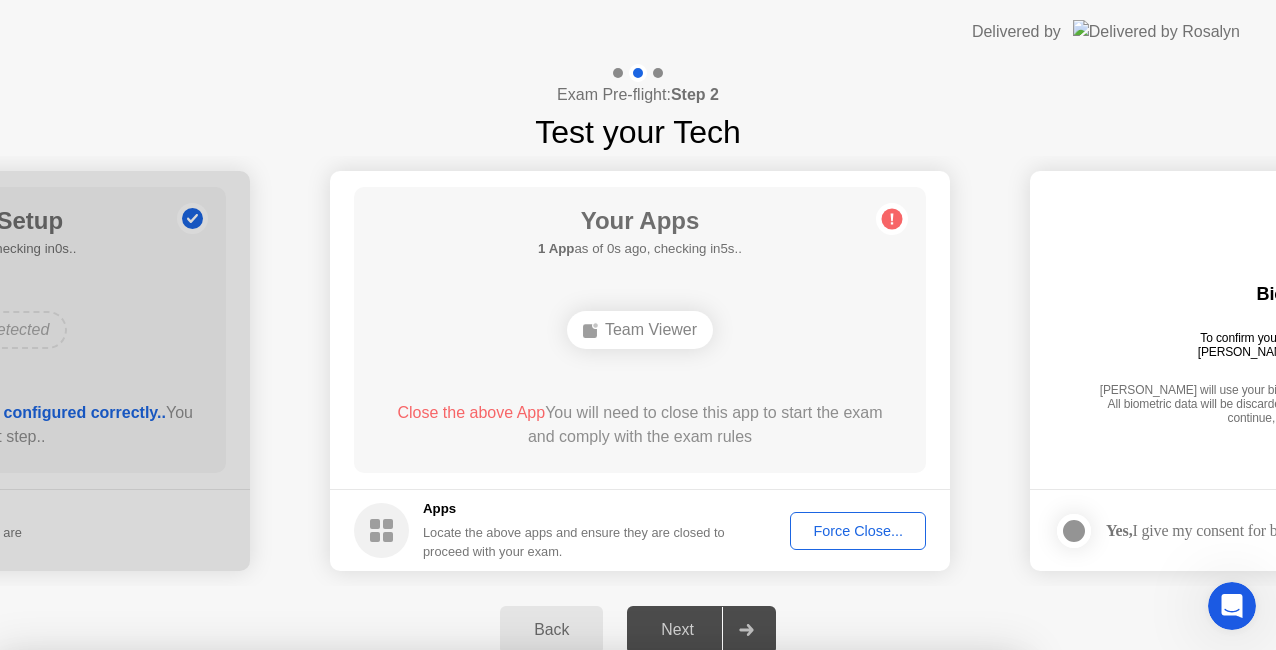 drag, startPoint x: 828, startPoint y: 626, endPoint x: 857, endPoint y: 544, distance: 86.977005 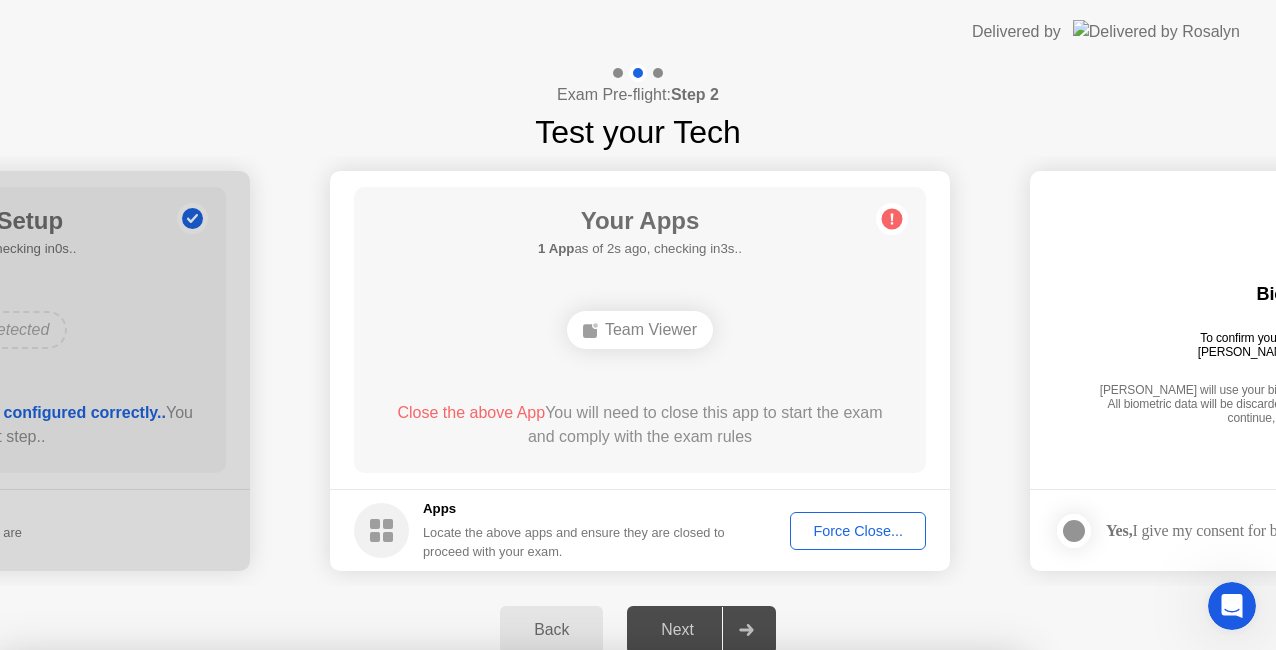 click on "Cancel" at bounding box center (440, 926) 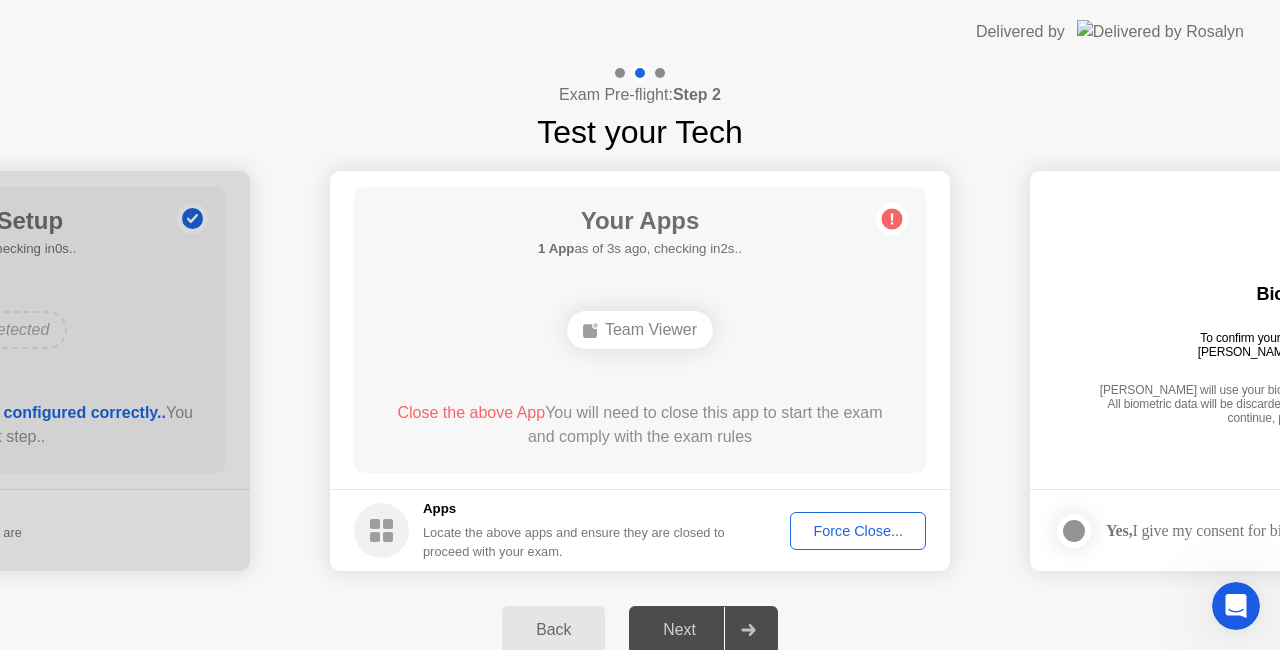 click on "Back" 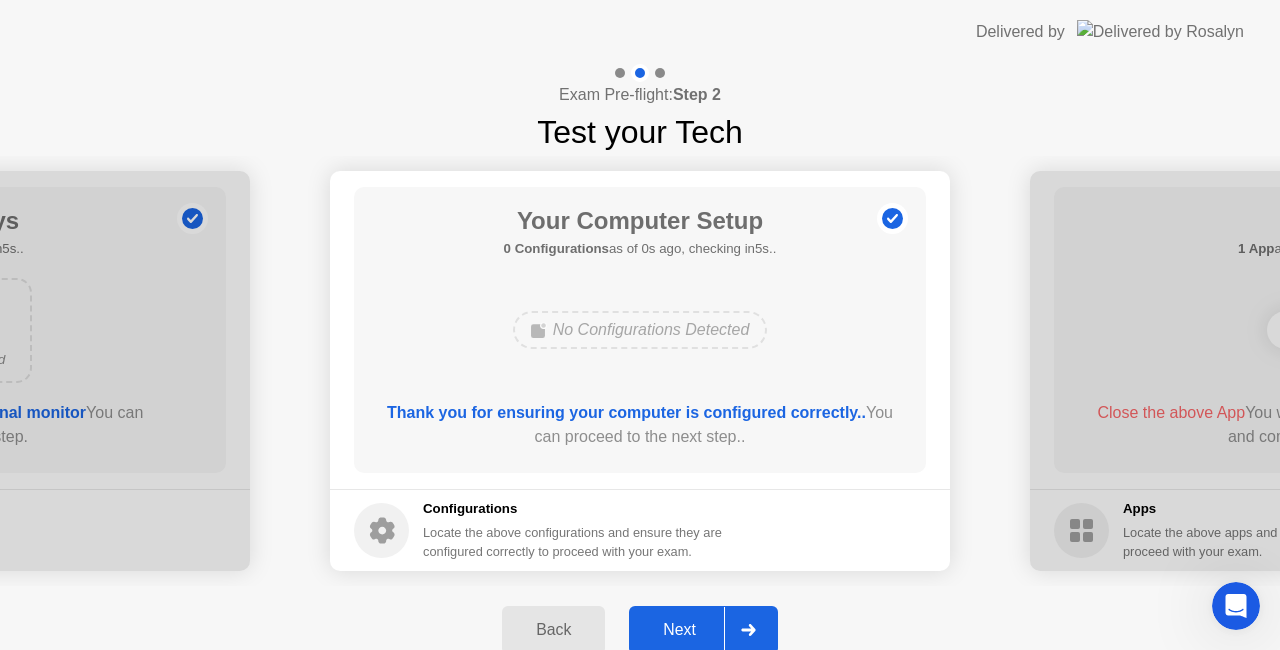 click 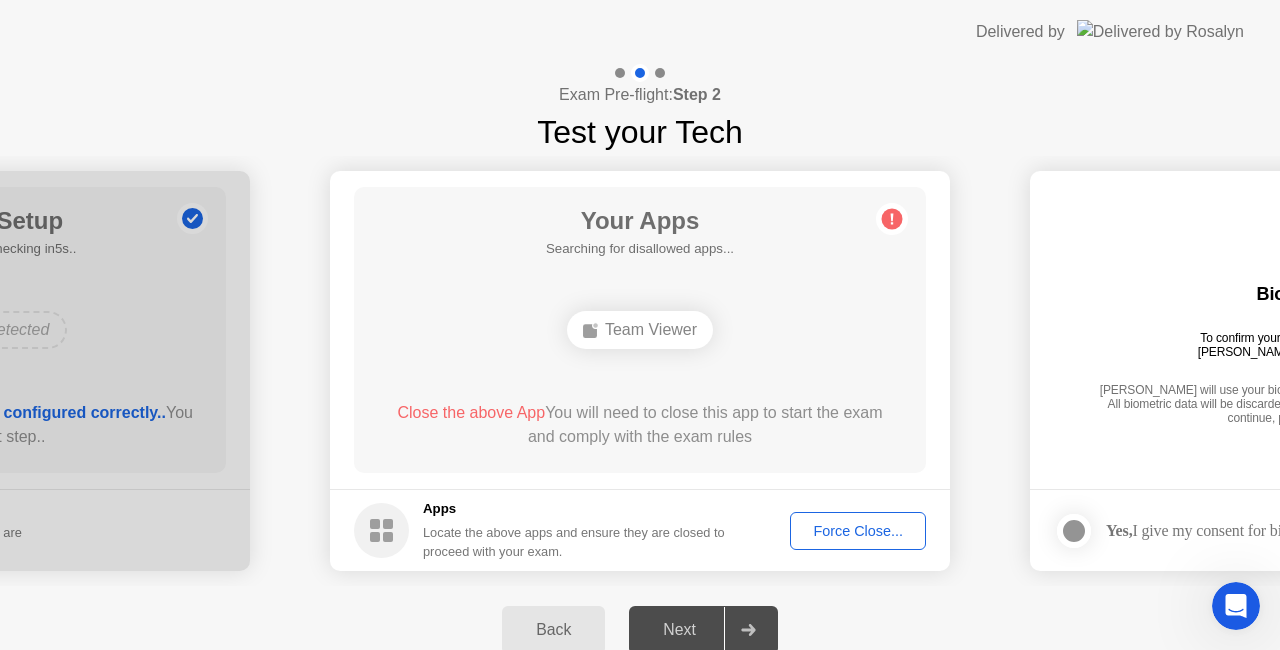 click on "Force Close..." 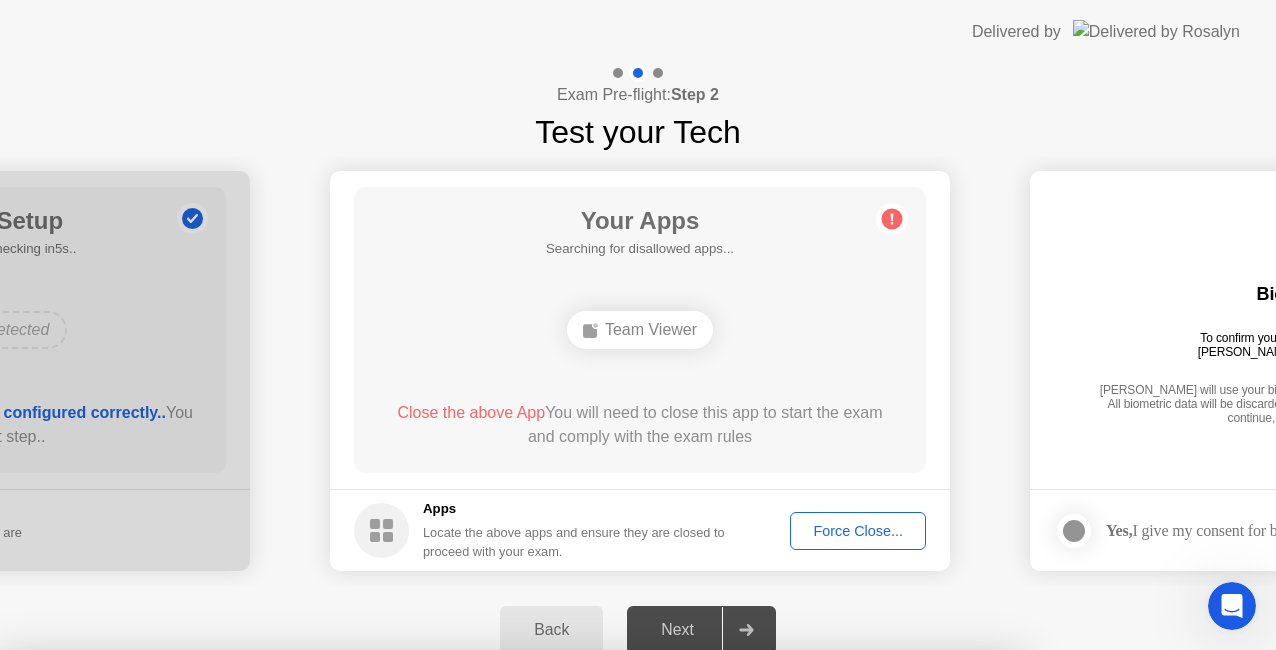 click on "Confirm" at bounding box center [577, 926] 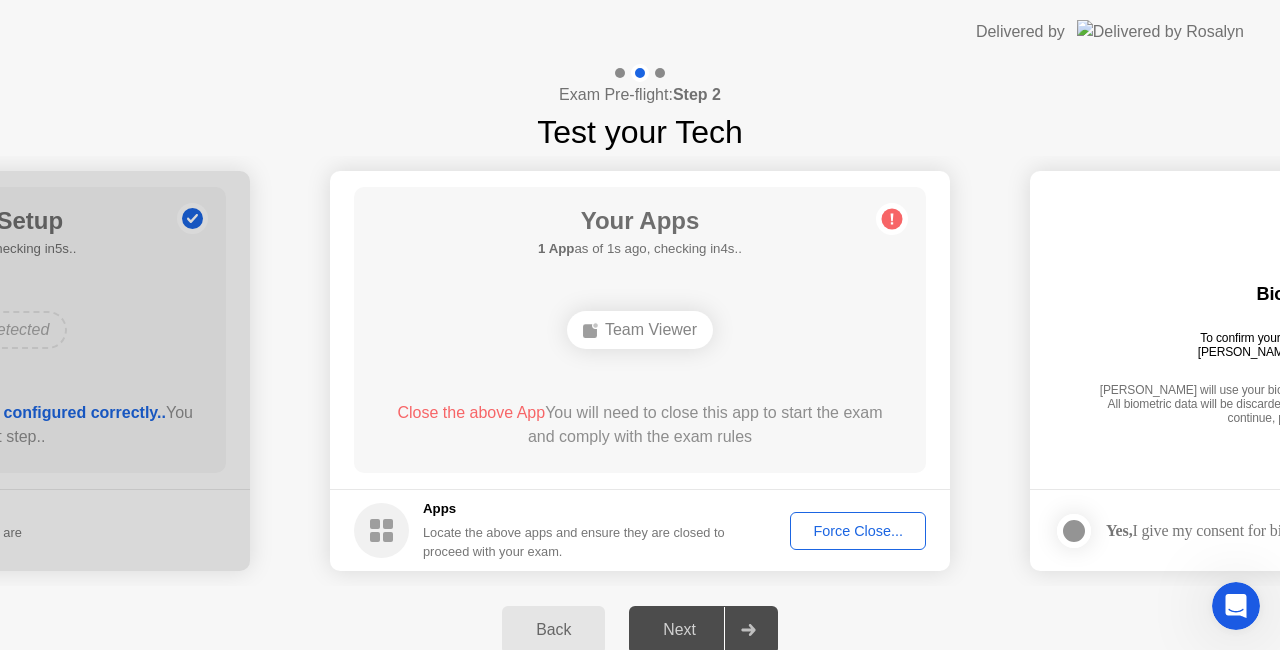 click on "Close the above App  You will need to close this app to start the exam and comply with the exam rules" 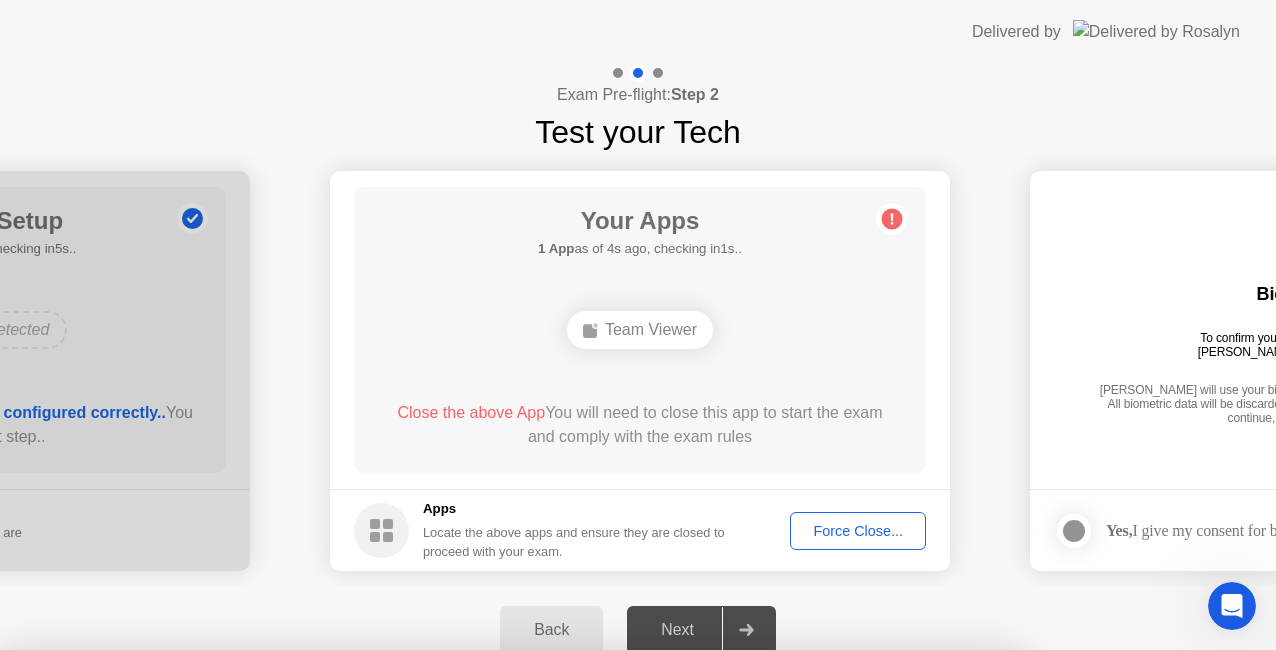 click on "Close" at bounding box center (429, 888) 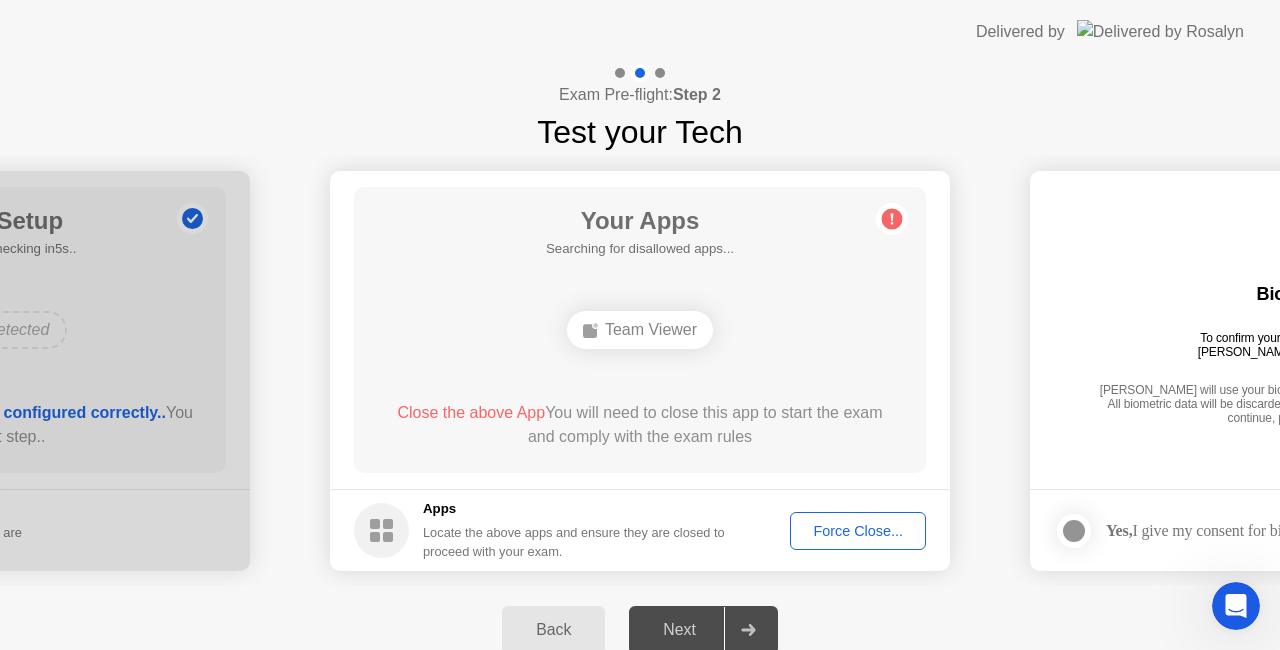 click on "Team Viewer" 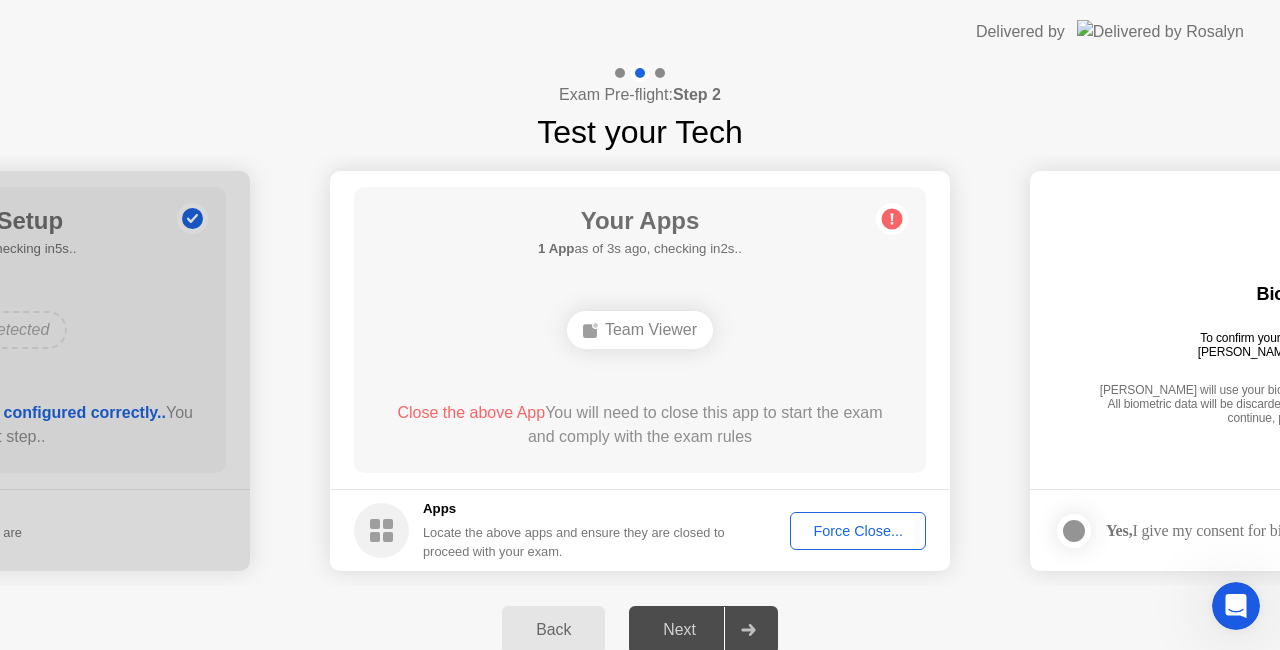click on "Back" 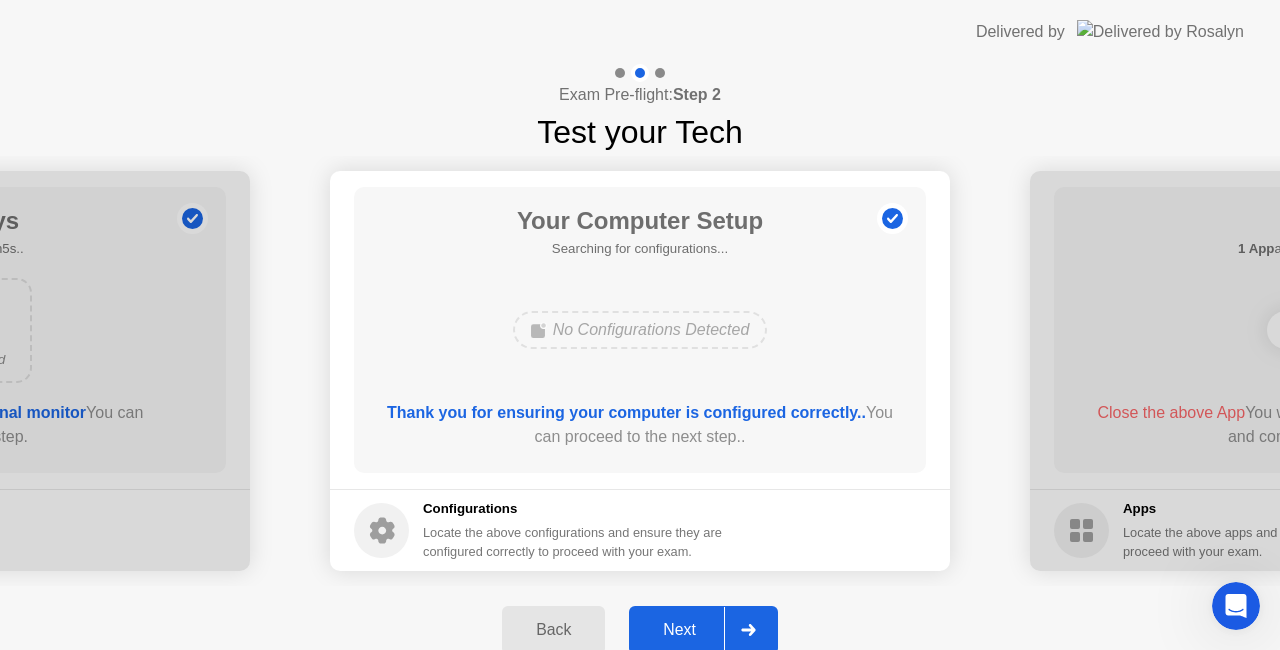 click on "Back" 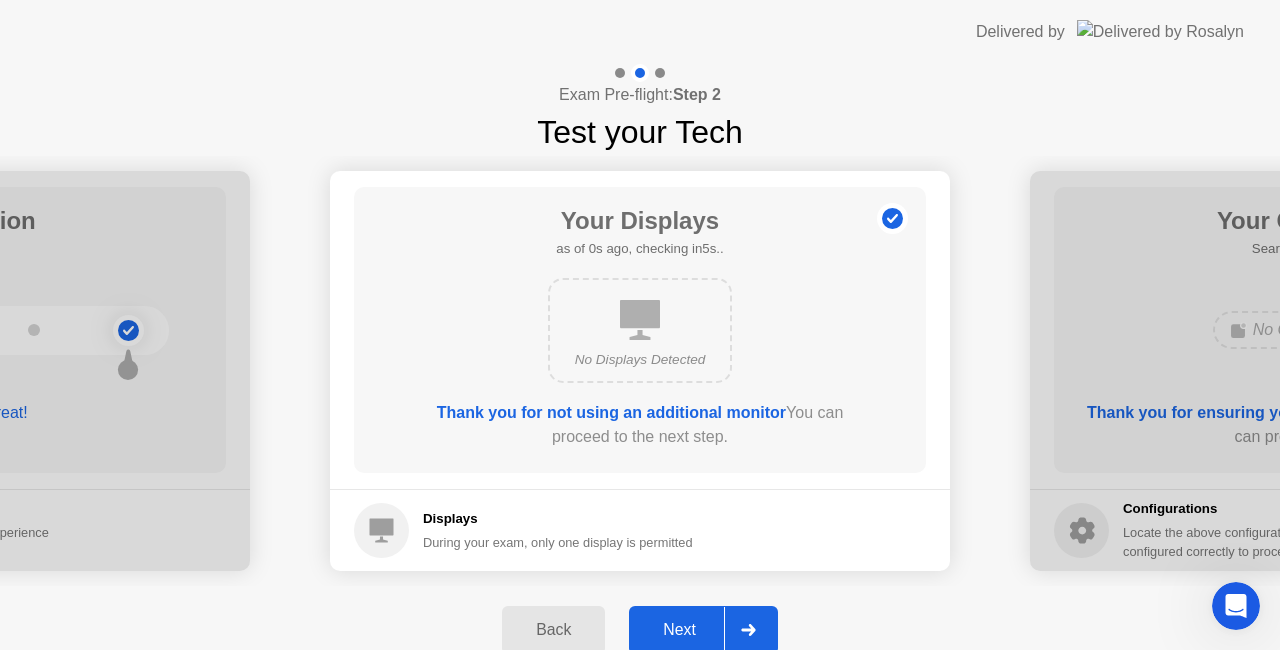 click on "Back" 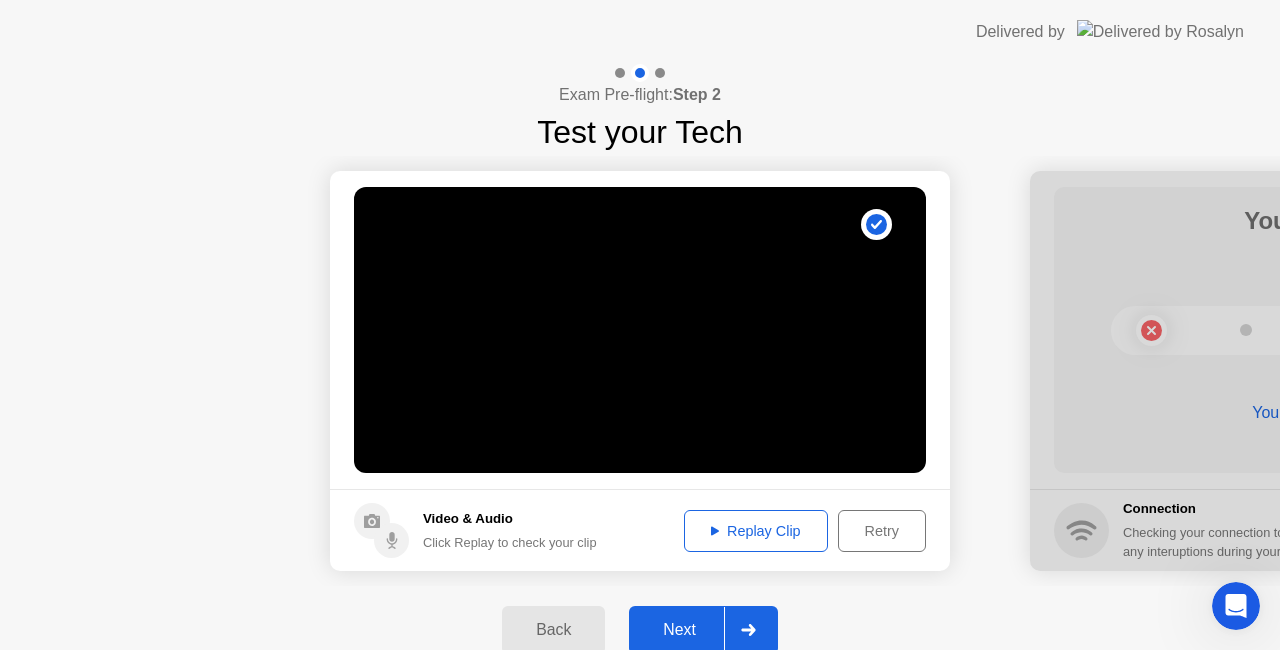 click on "Back" 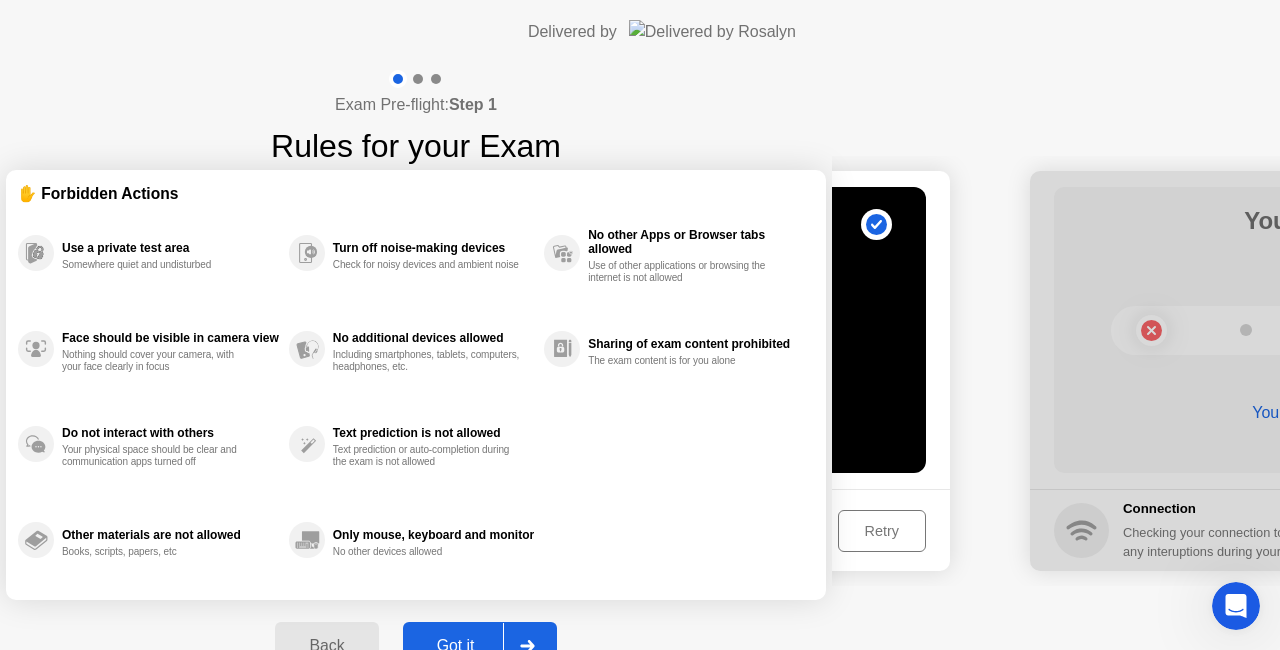 click on "Back" 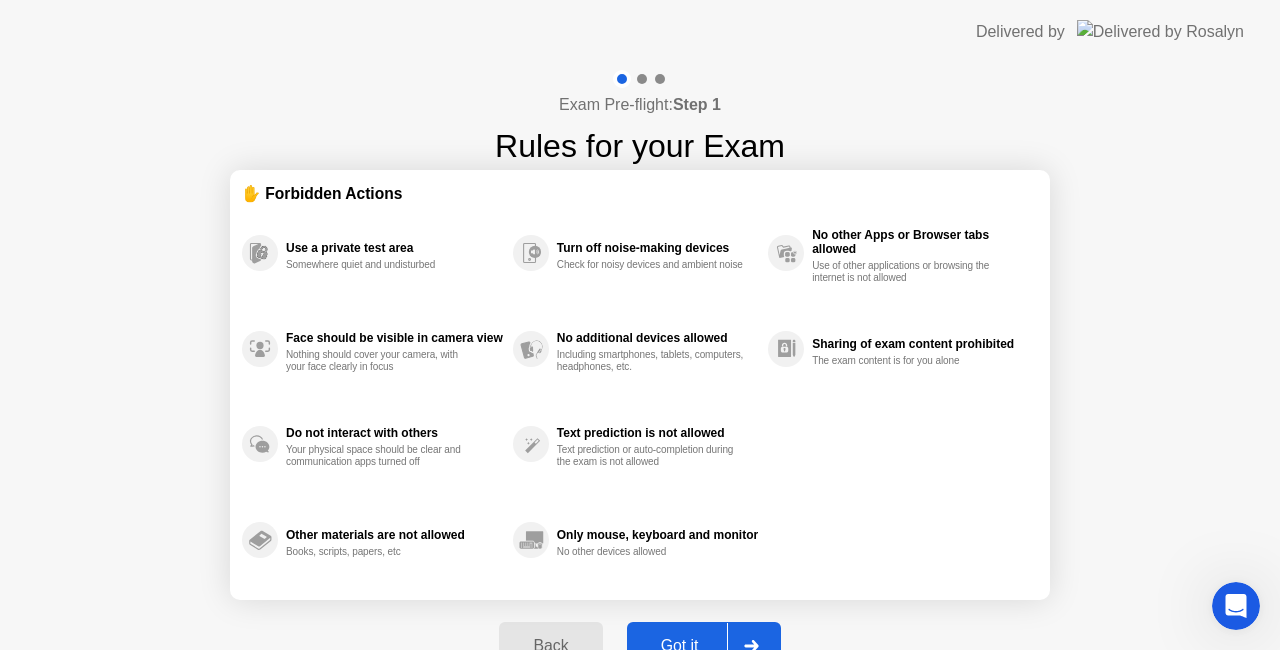 click on "Back" 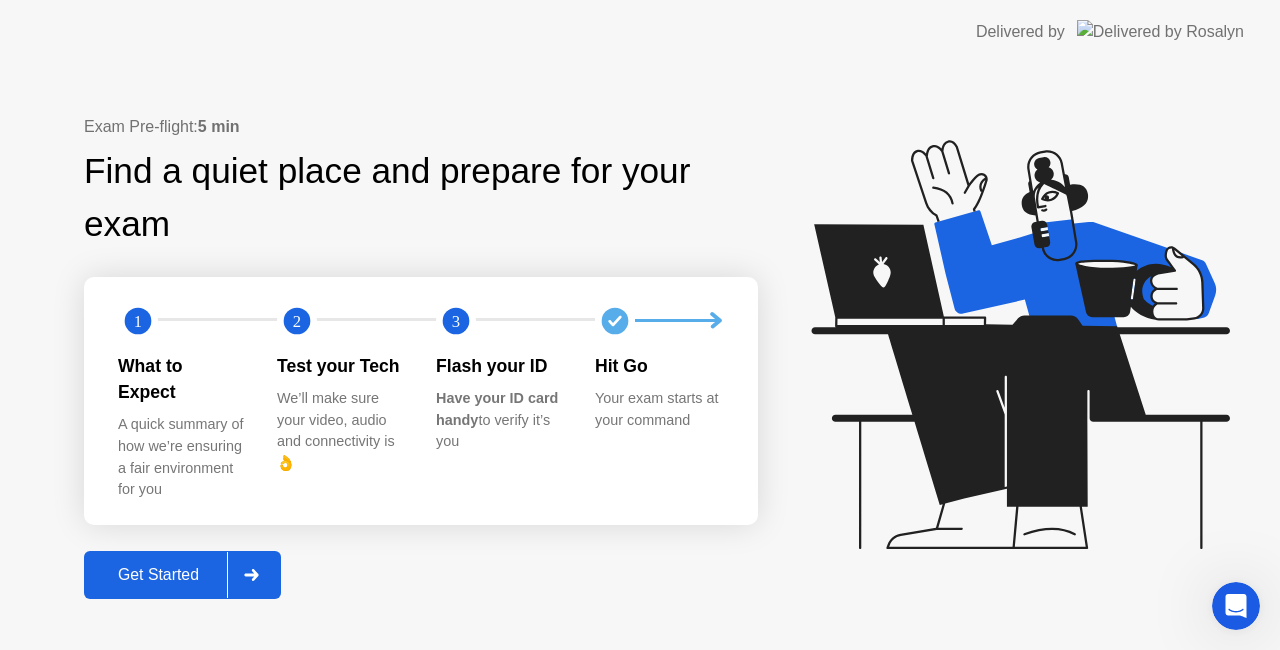 click on "Get Started" 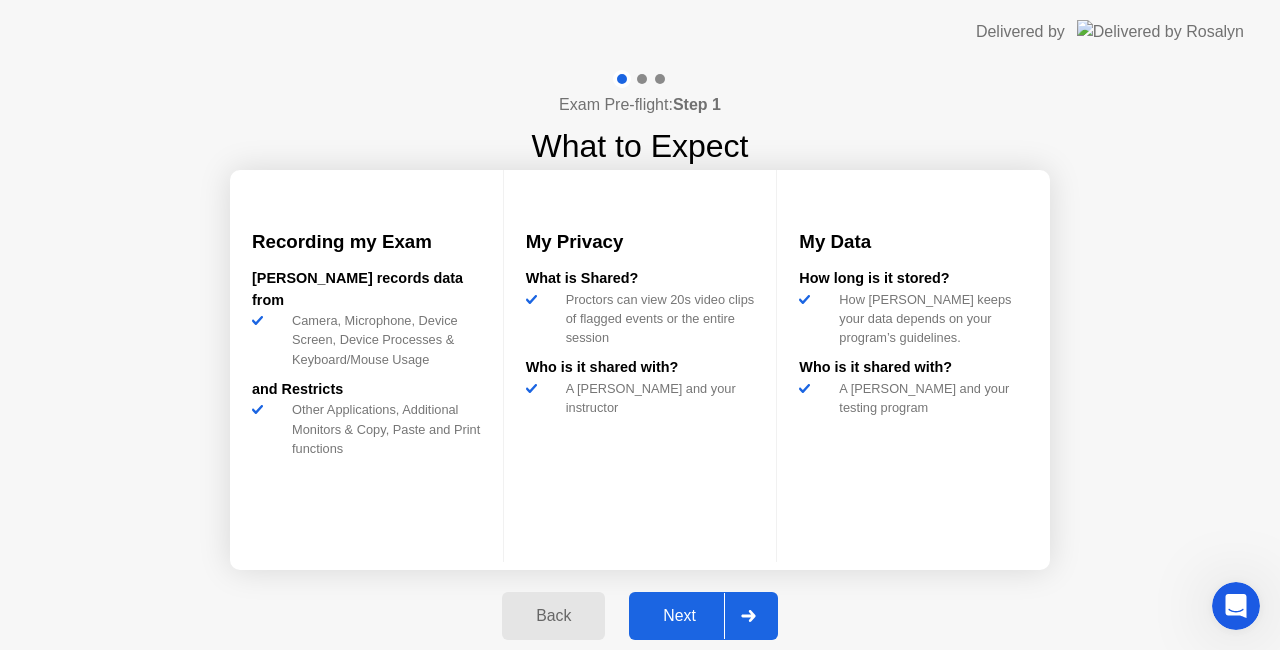 click 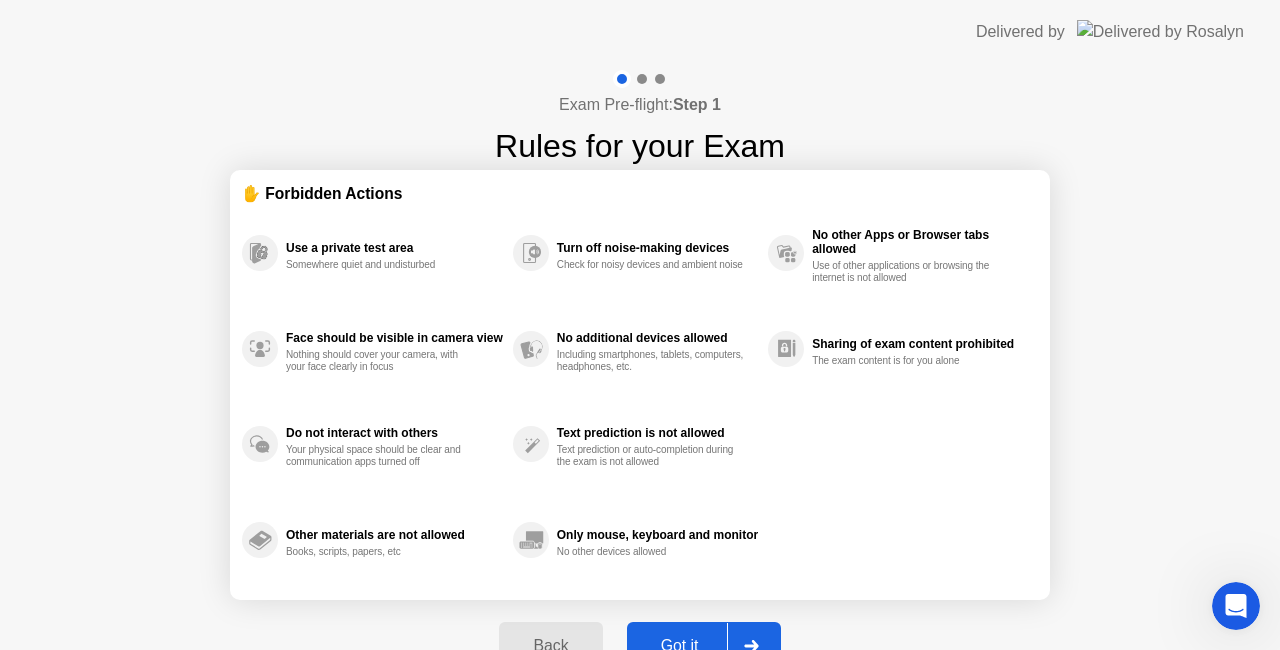 click on "Back Got it" 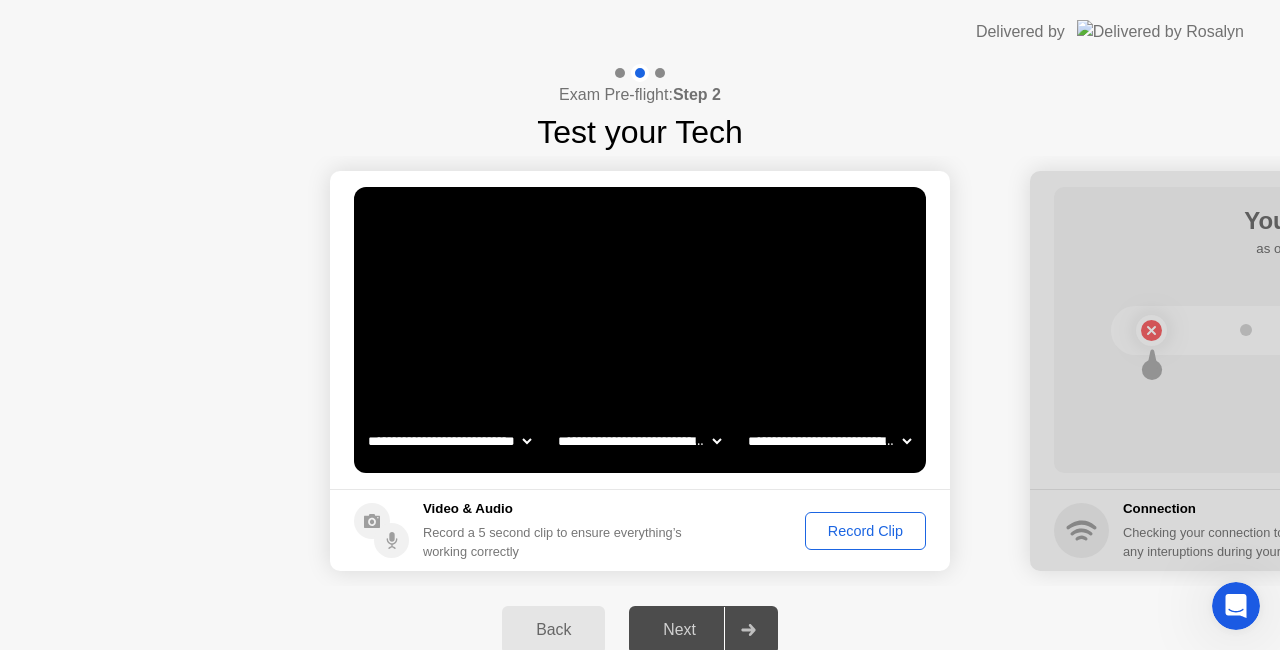click on "Record Clip" 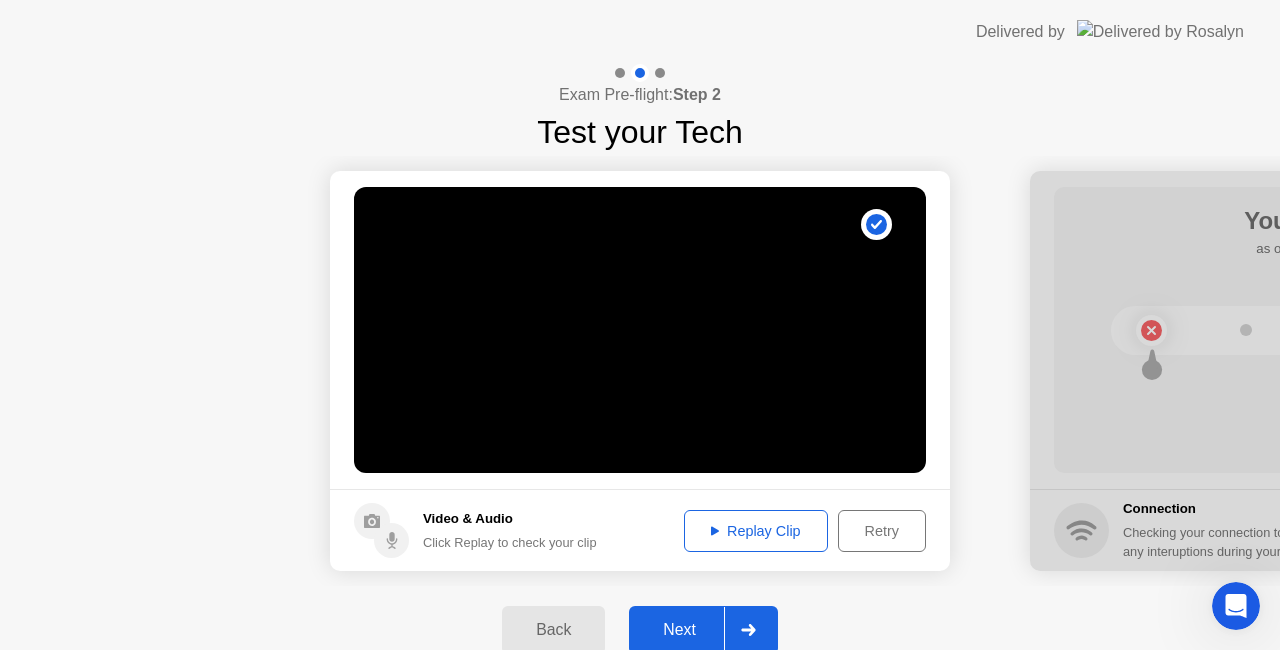 click on "Next" 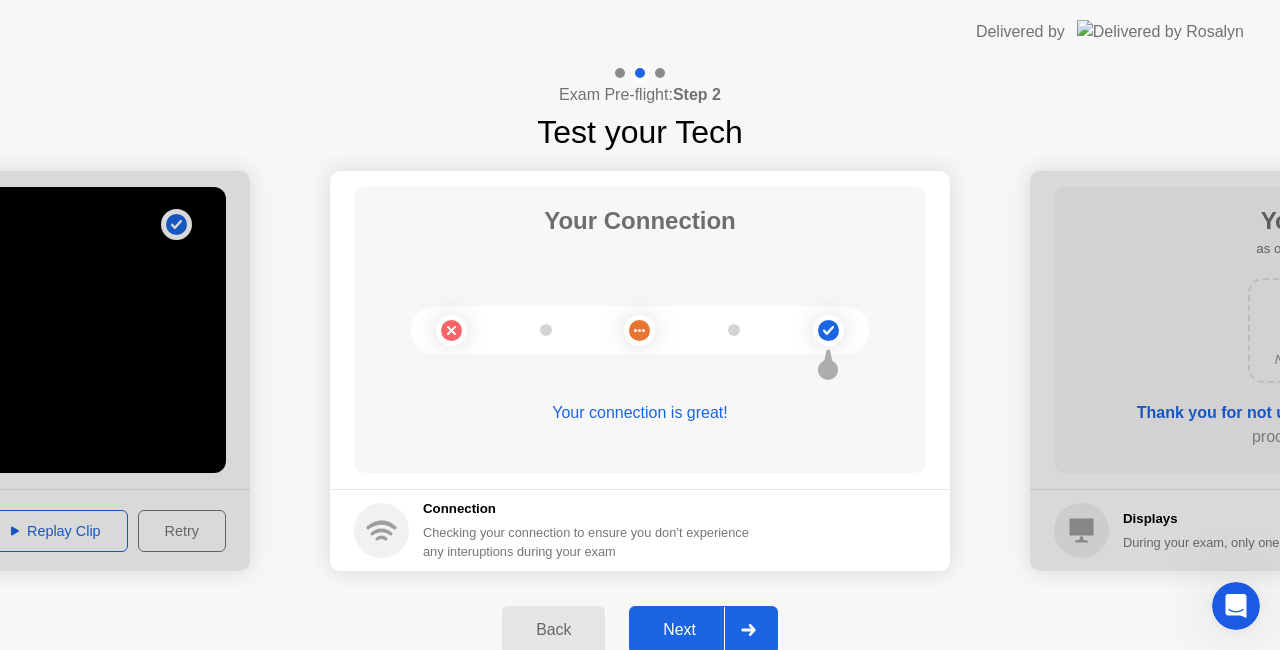 drag, startPoint x: 700, startPoint y: 618, endPoint x: 686, endPoint y: 613, distance: 14.866069 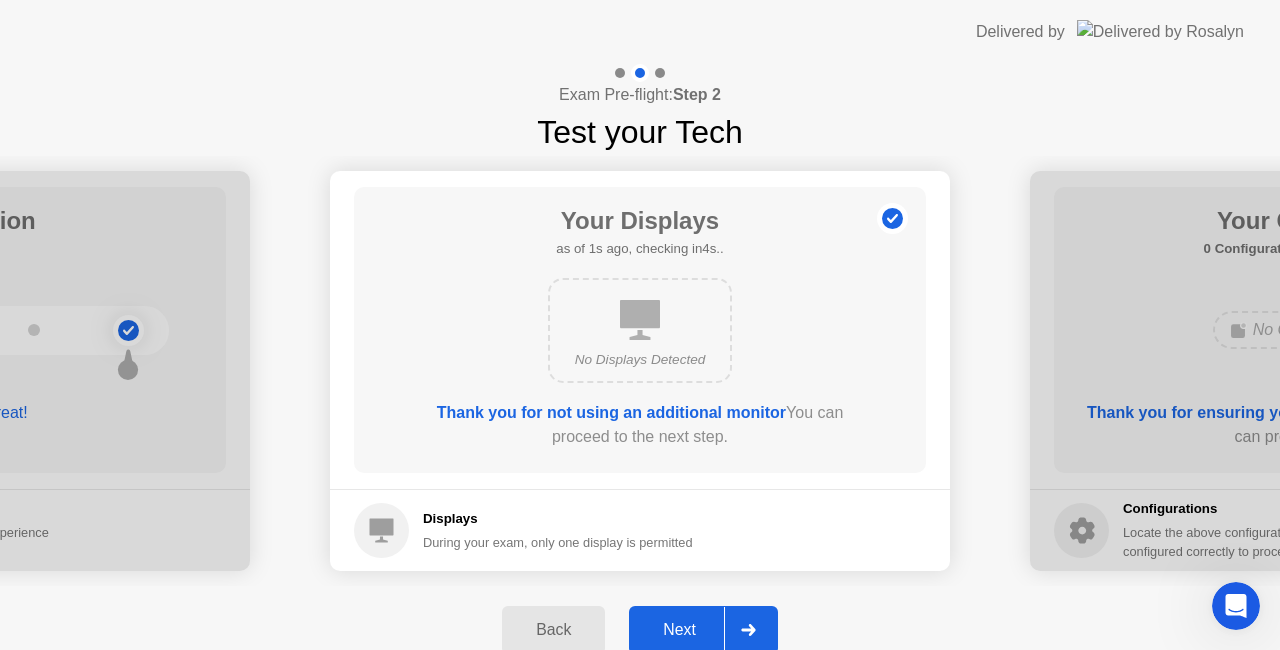 click on "Next" 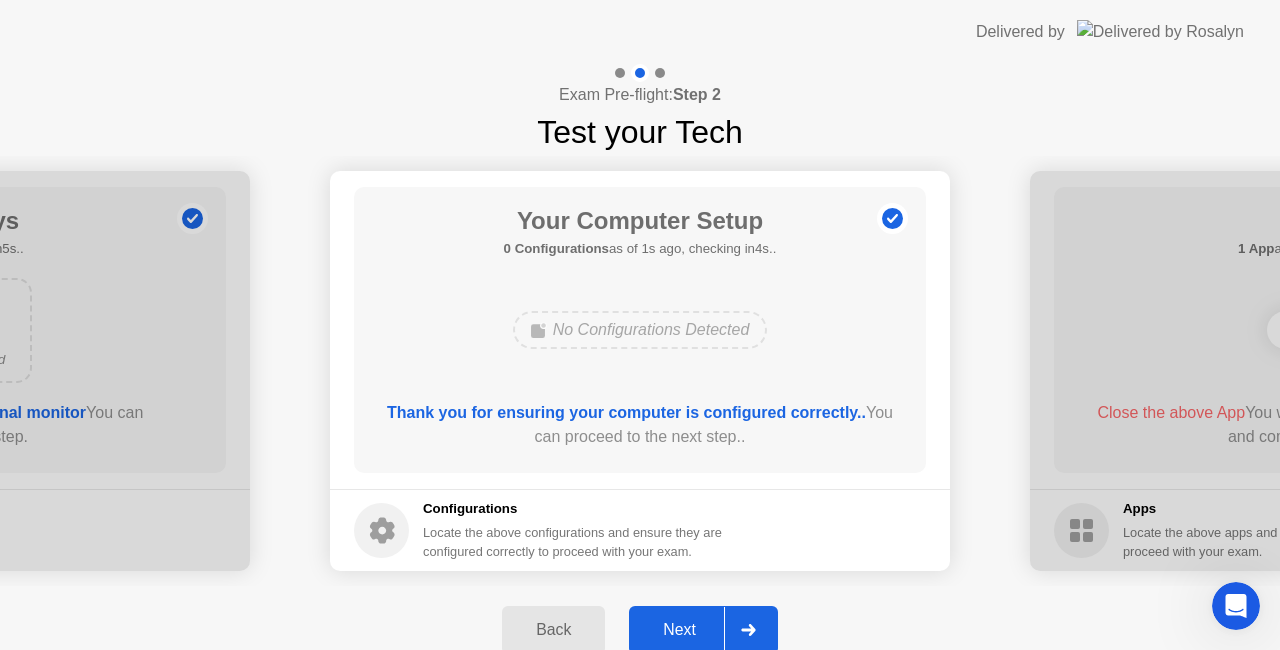click on "Next" 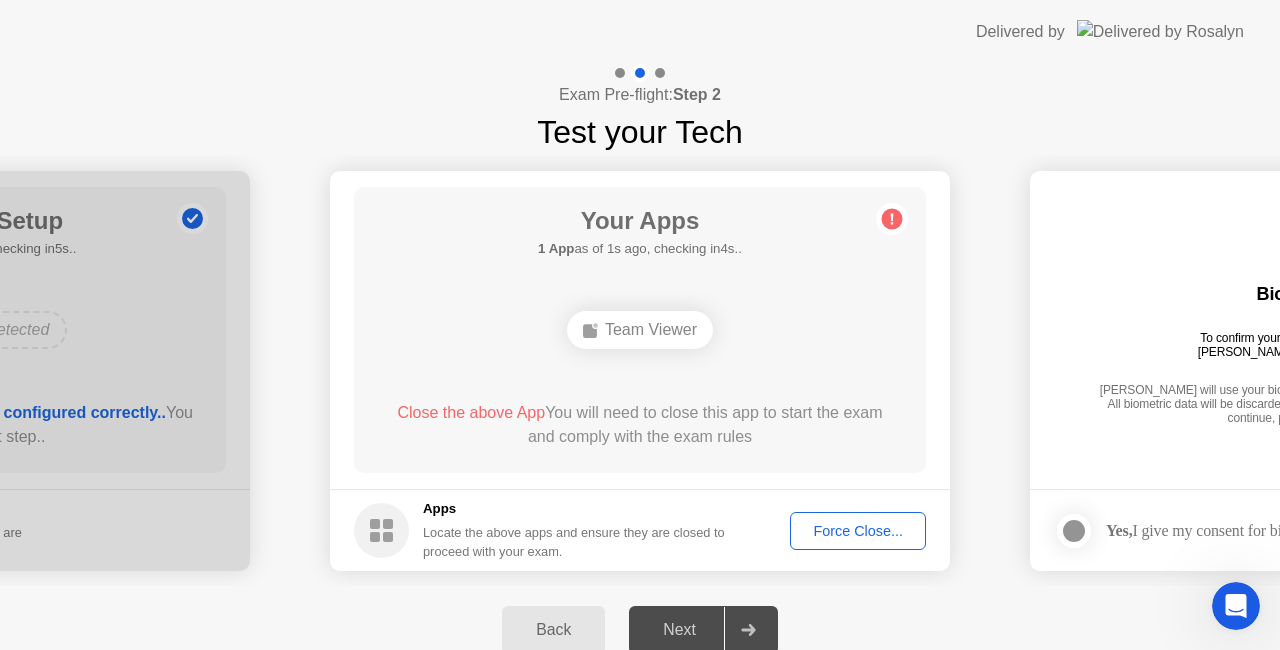 click on "Close the above App" 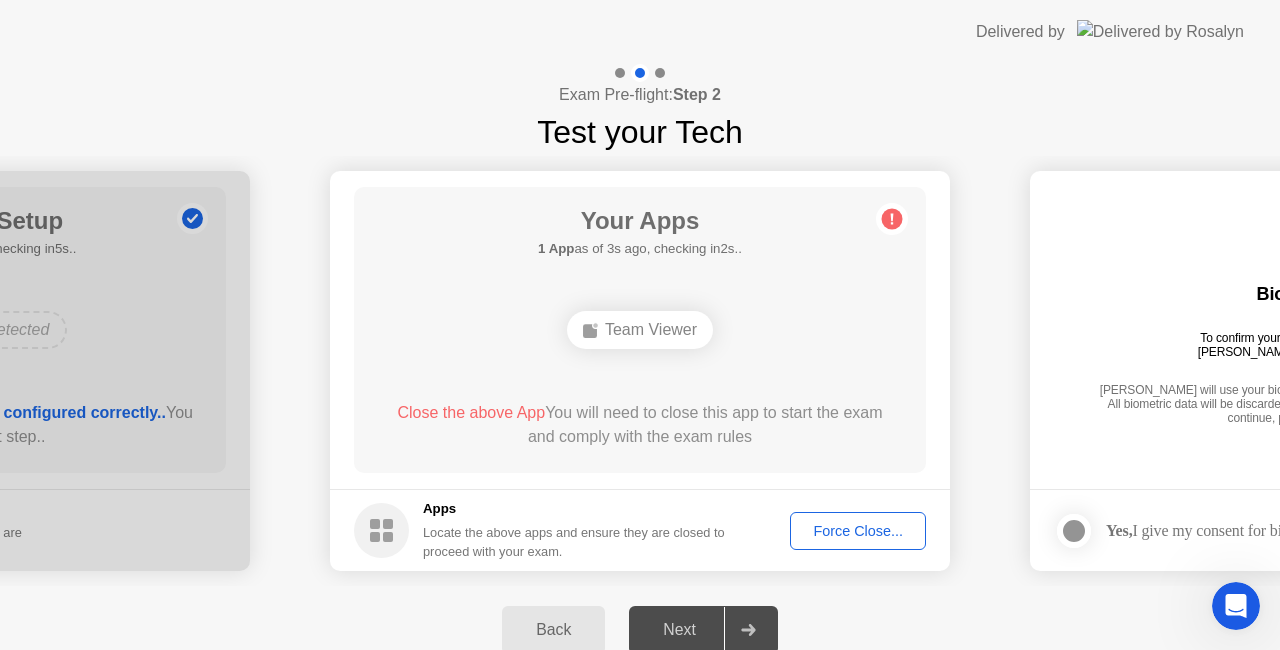 drag, startPoint x: 388, startPoint y: 412, endPoint x: 569, endPoint y: 422, distance: 181.27603 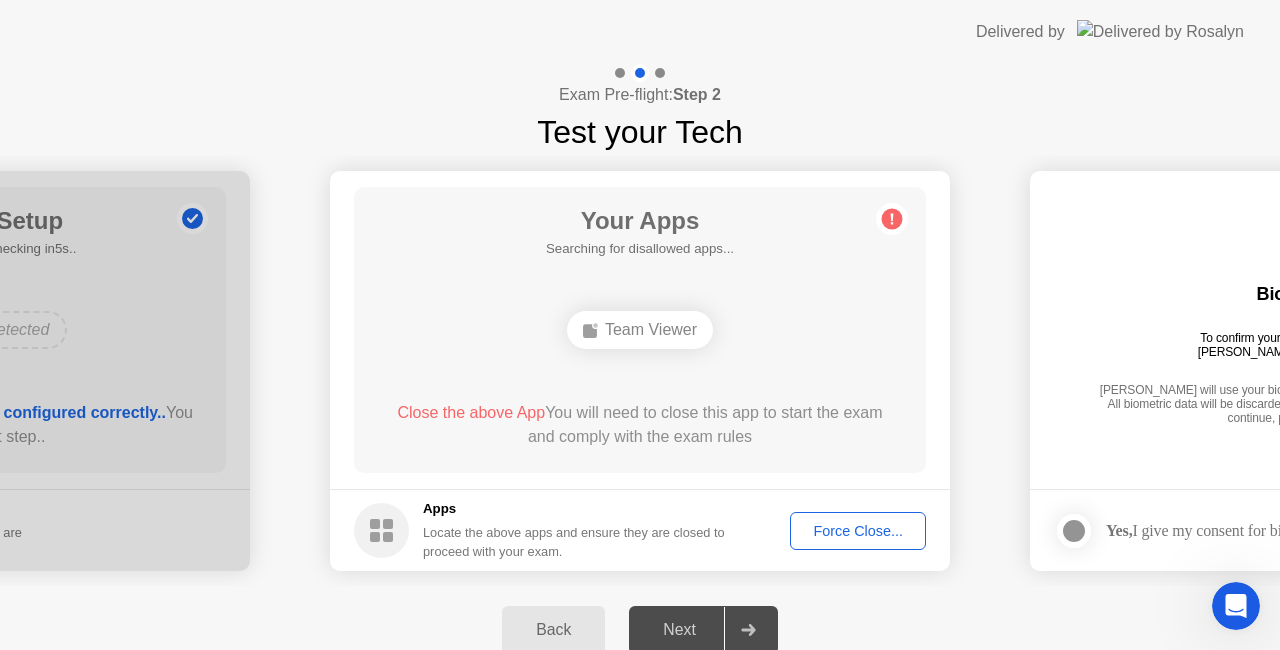 click on "Team Viewer" 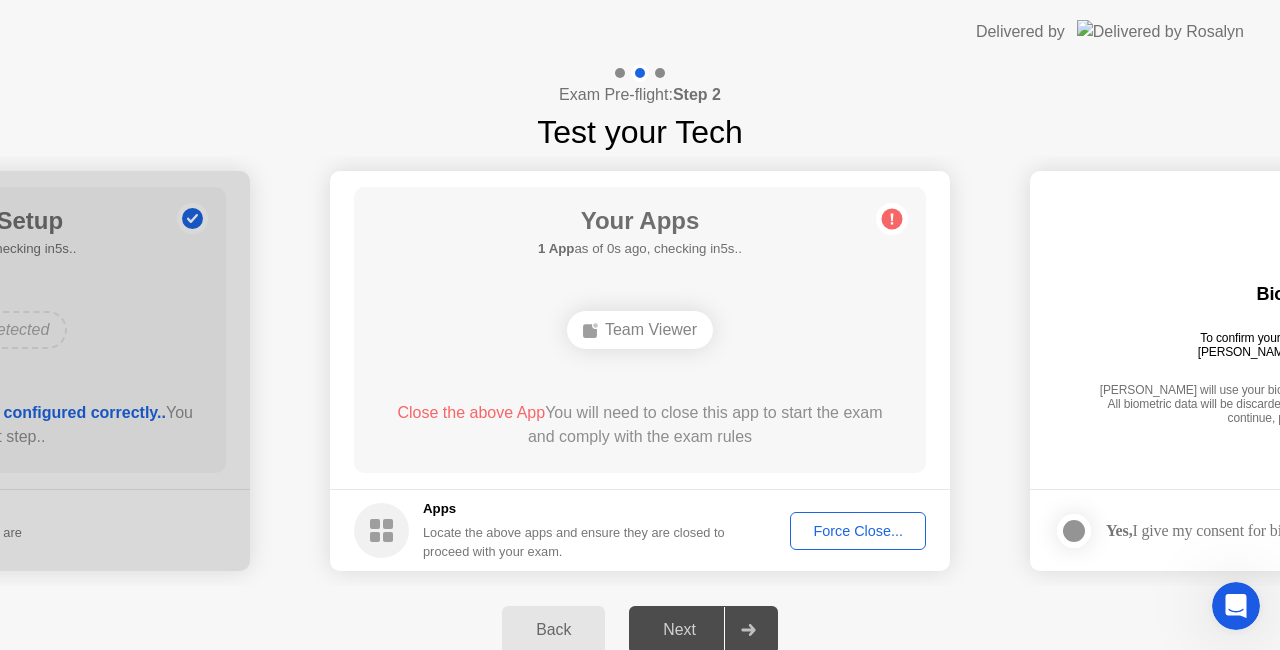 click 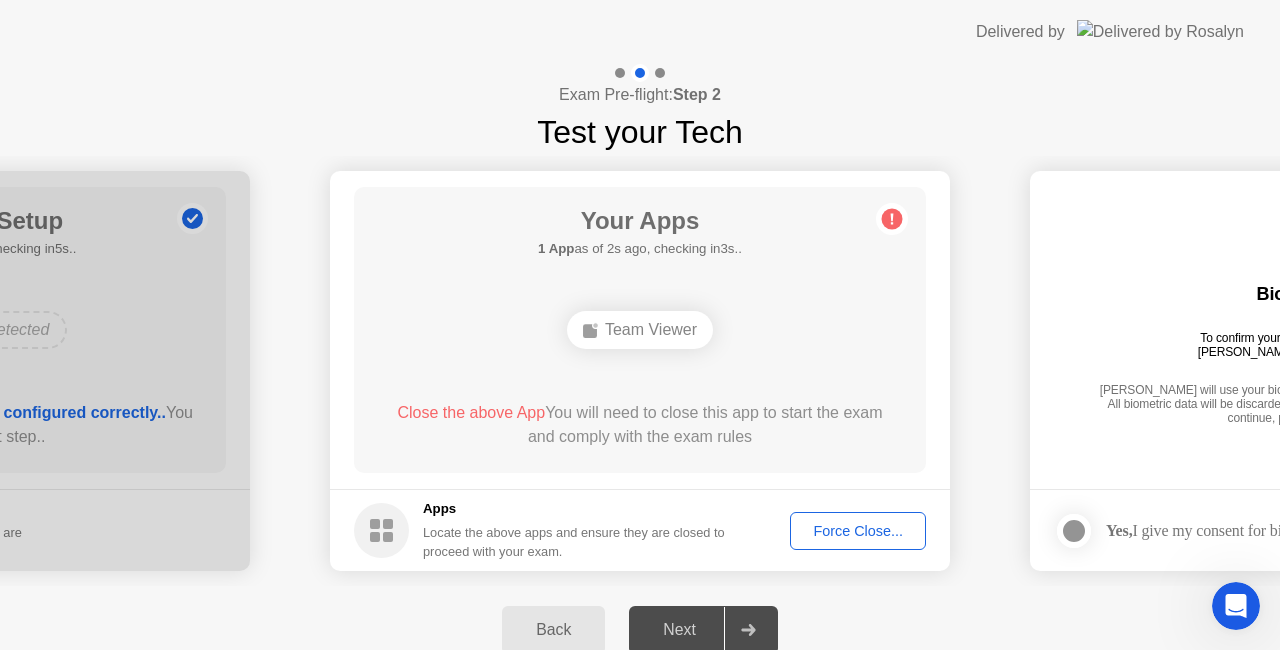 click on "Force Close..." 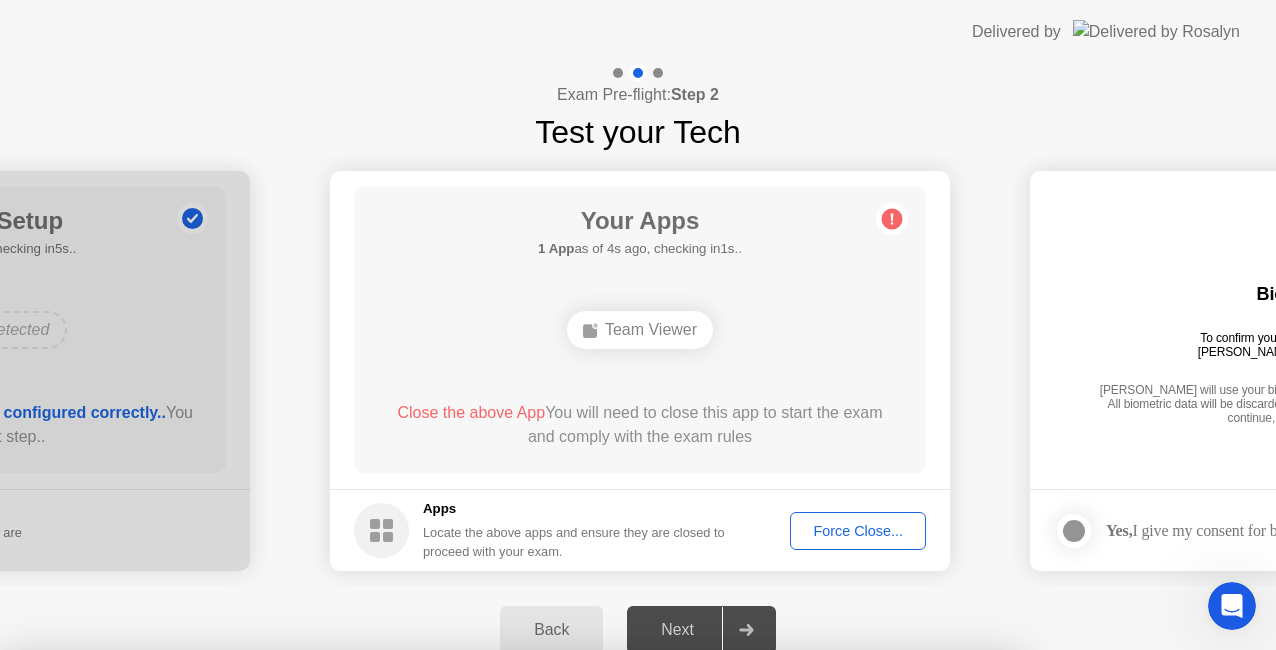 click on "Team Viewer" at bounding box center [510, 859] 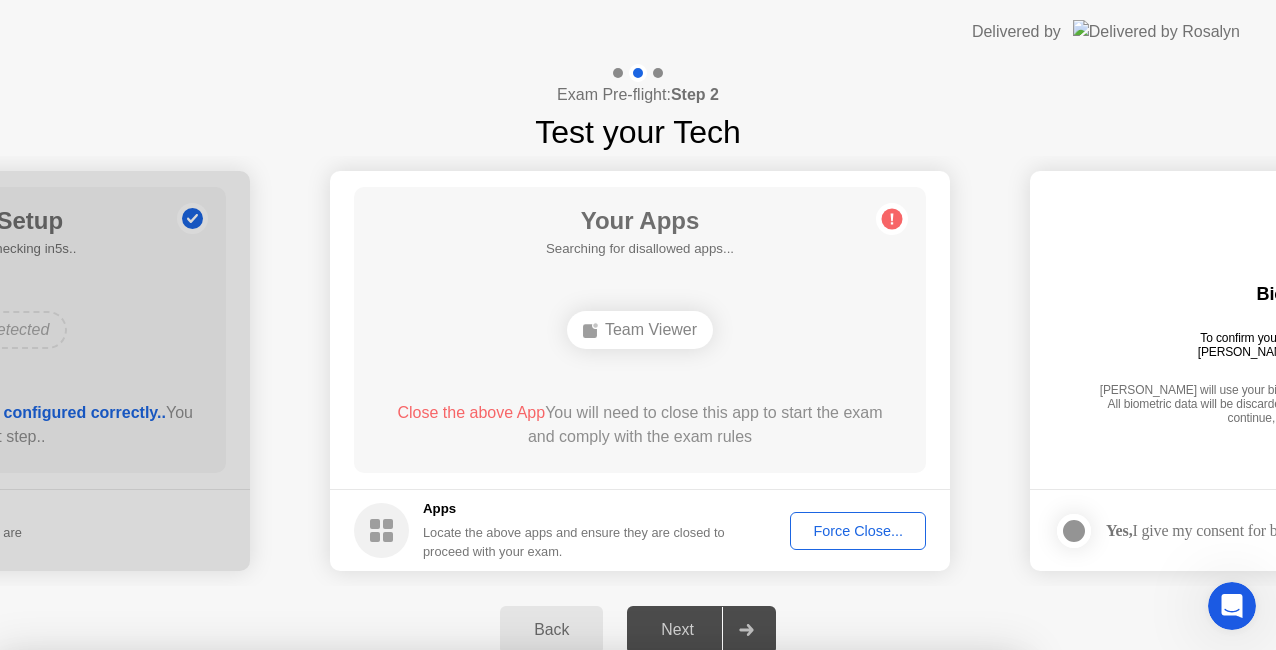 click on "Learn more about closing apps" at bounding box center (510, 803) 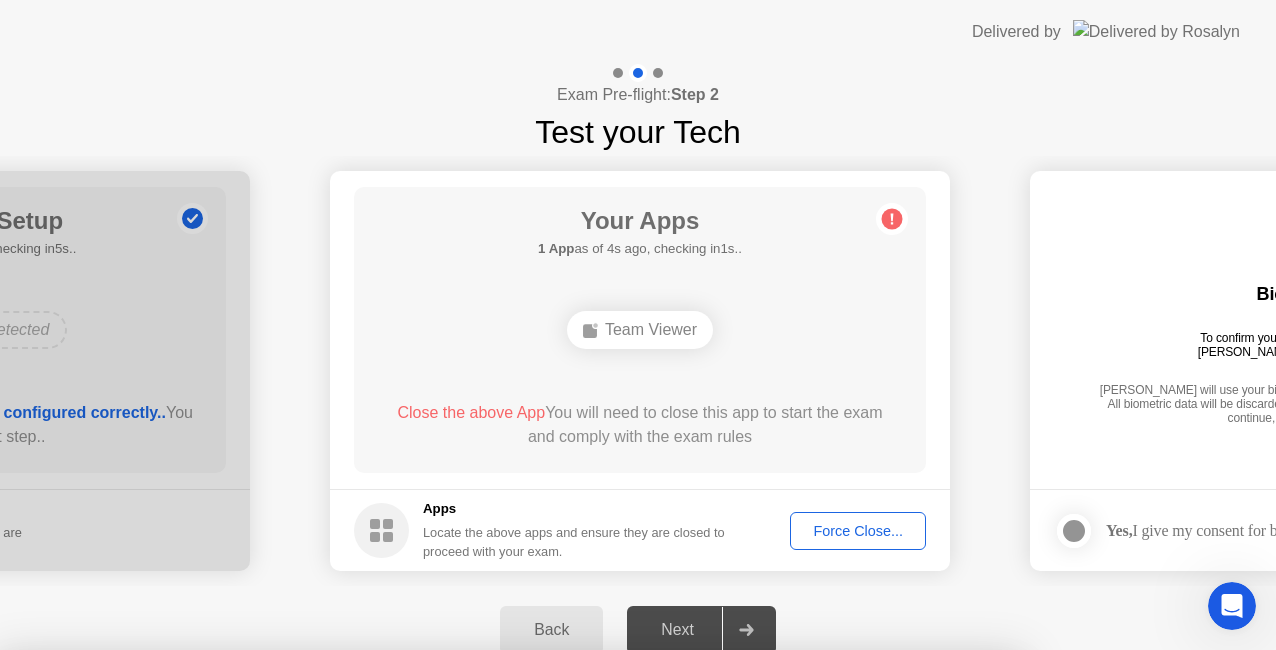 click on "Cancel" at bounding box center [440, 926] 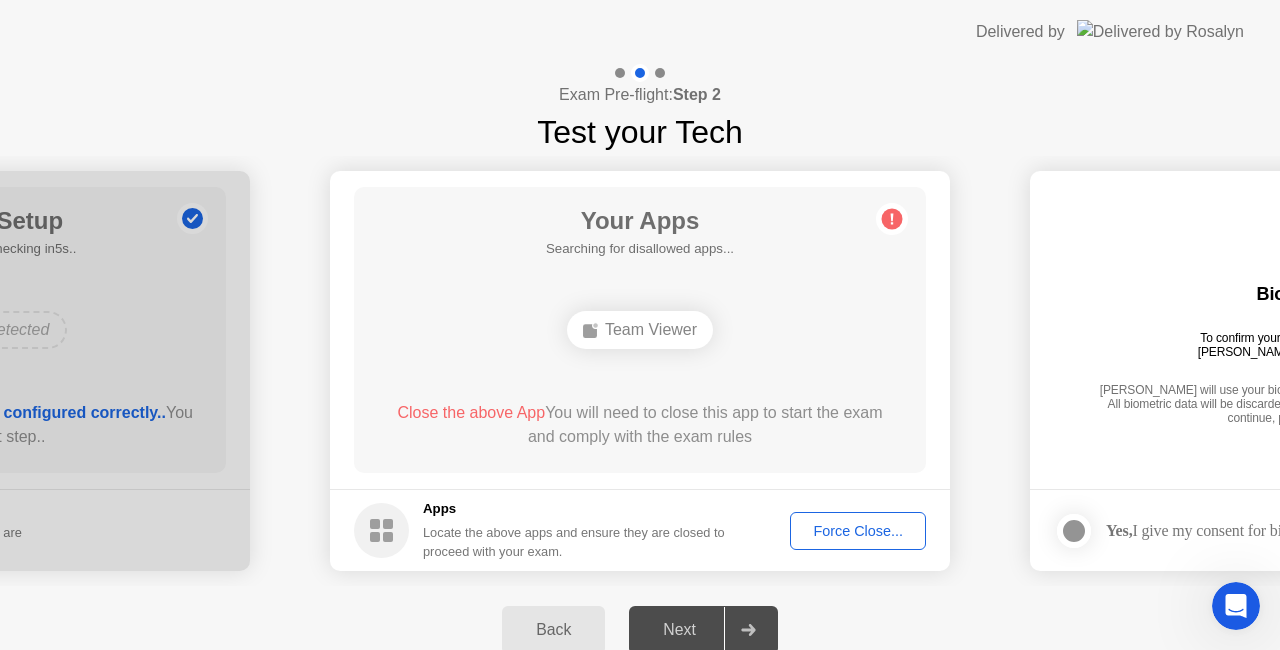 type 